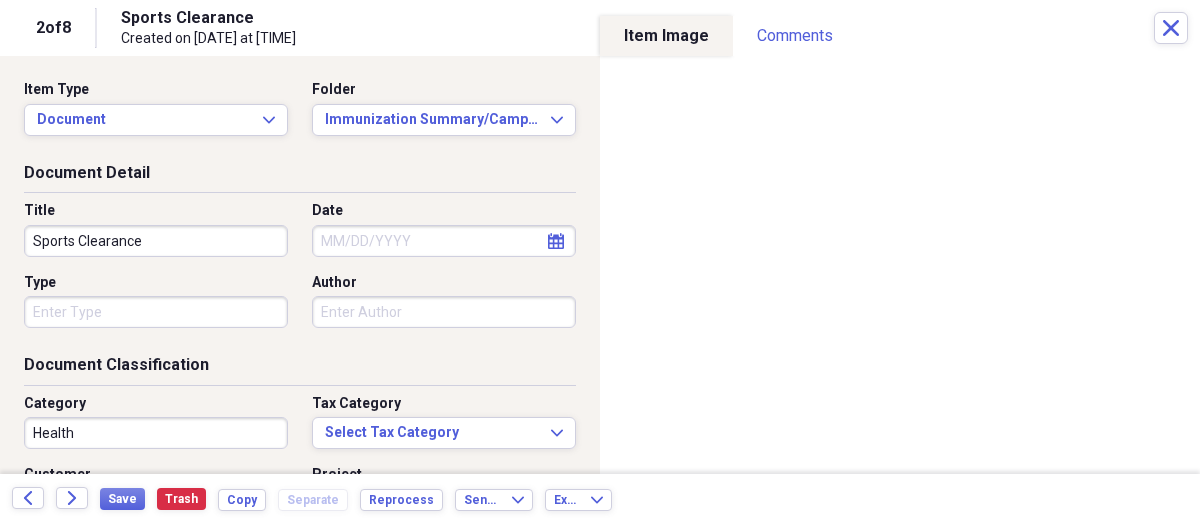scroll, scrollTop: 0, scrollLeft: 0, axis: both 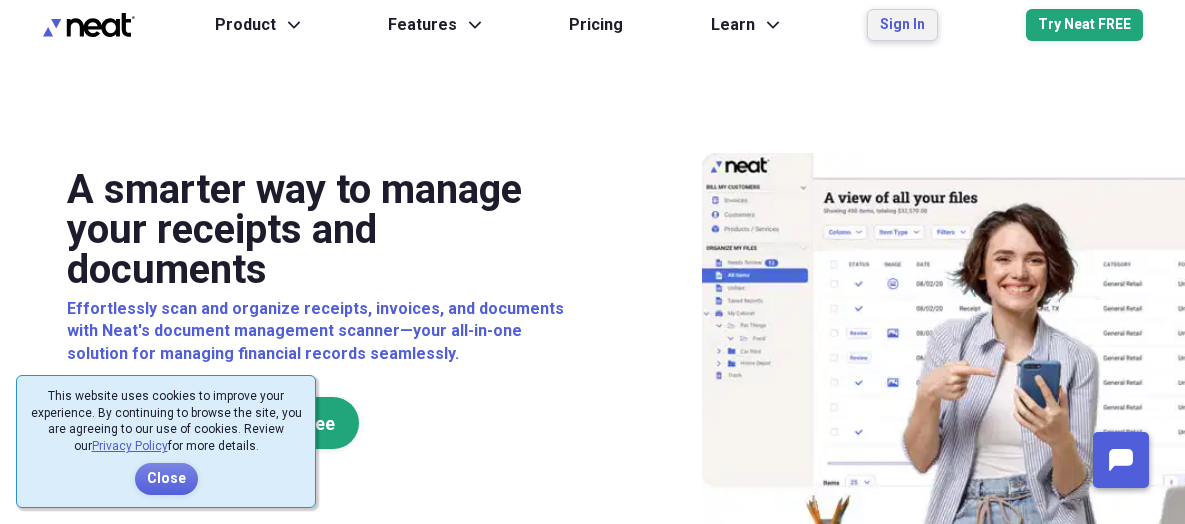 click on "Sign In" at bounding box center [902, 25] 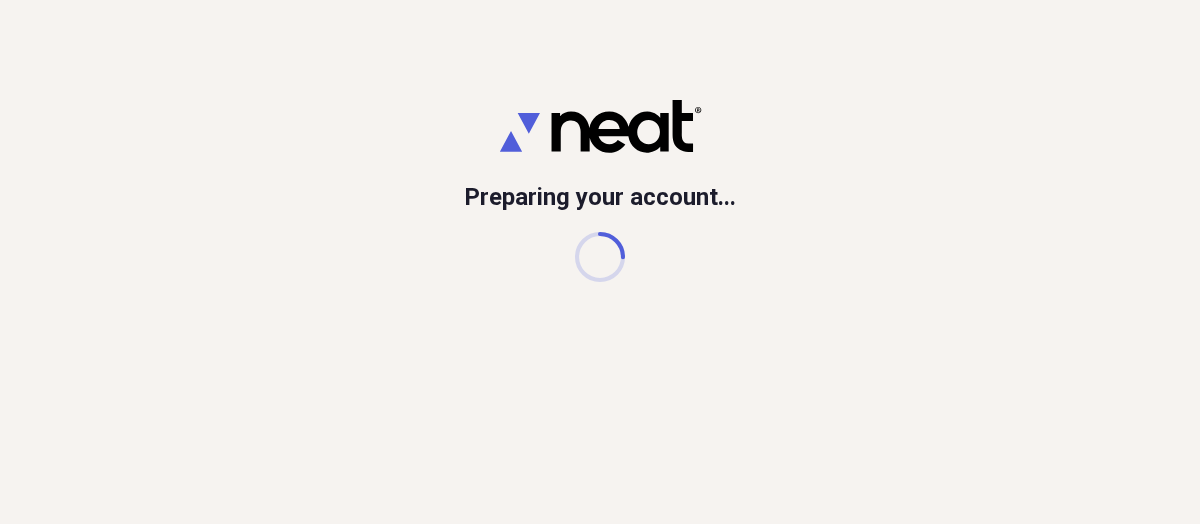 scroll, scrollTop: 0, scrollLeft: 0, axis: both 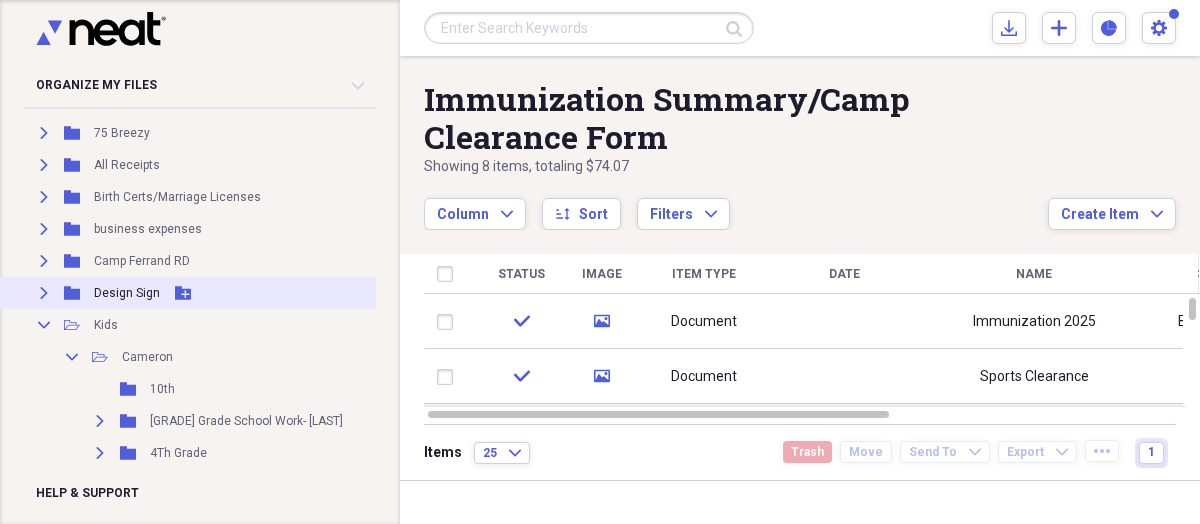 click on "Expand" 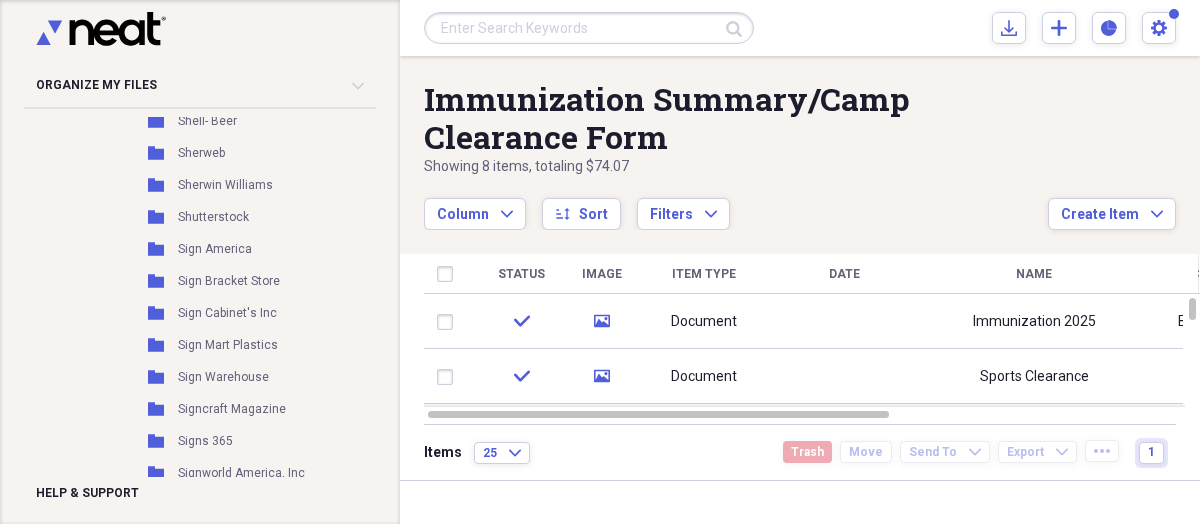 scroll, scrollTop: 11338, scrollLeft: 0, axis: vertical 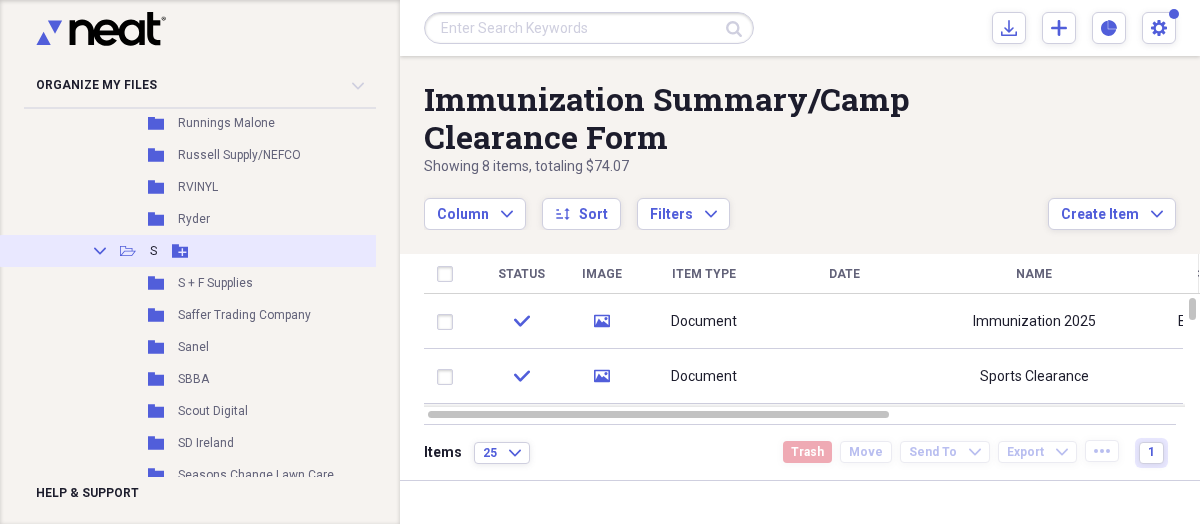 click 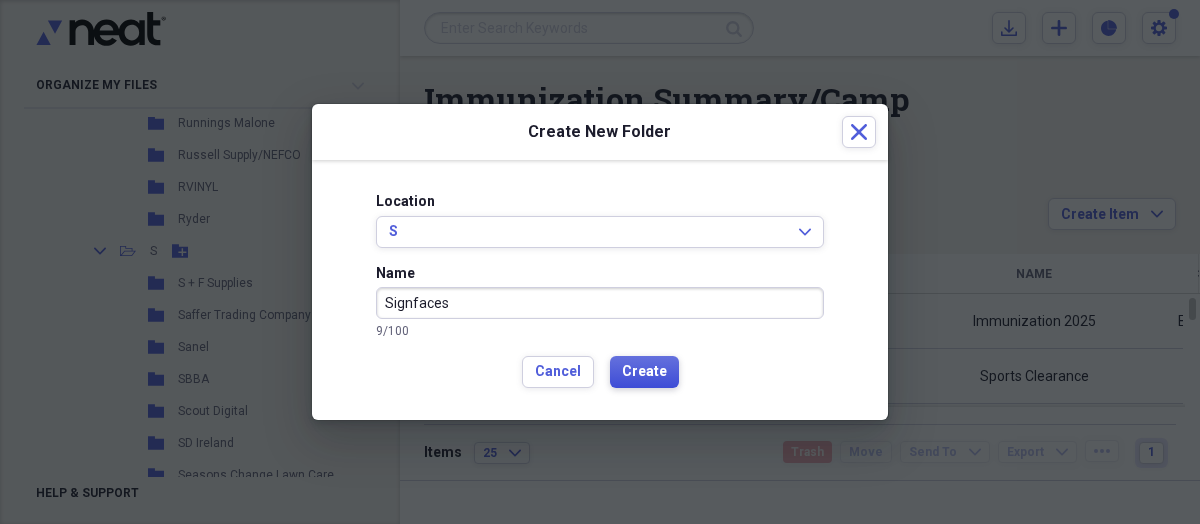 type on "Signfaces" 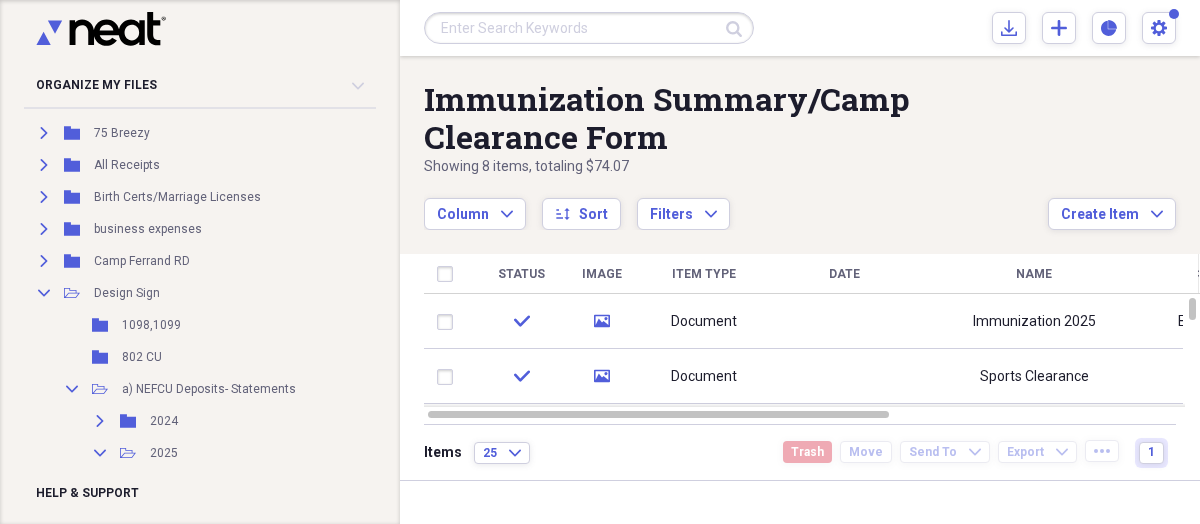scroll, scrollTop: 53, scrollLeft: 0, axis: vertical 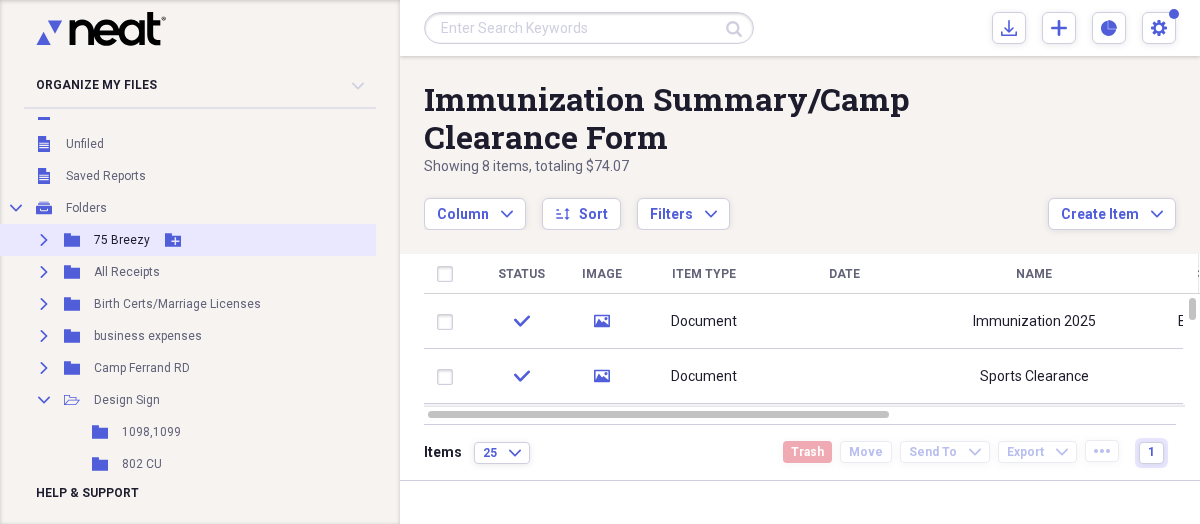 click on "Expand Folder 75 Breezy Add Folder" at bounding box center (268, 240) 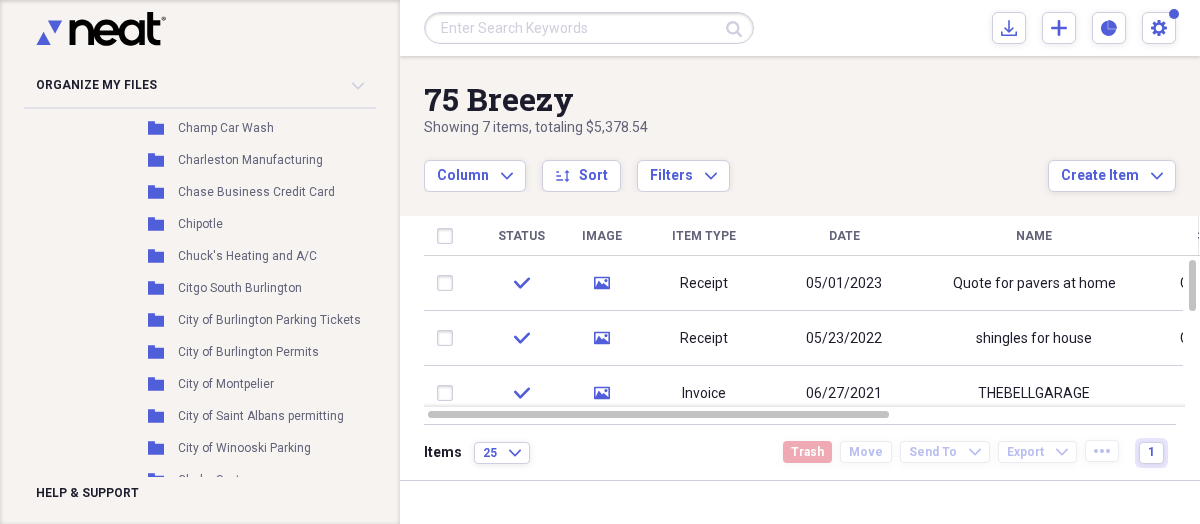 scroll, scrollTop: 0, scrollLeft: 0, axis: both 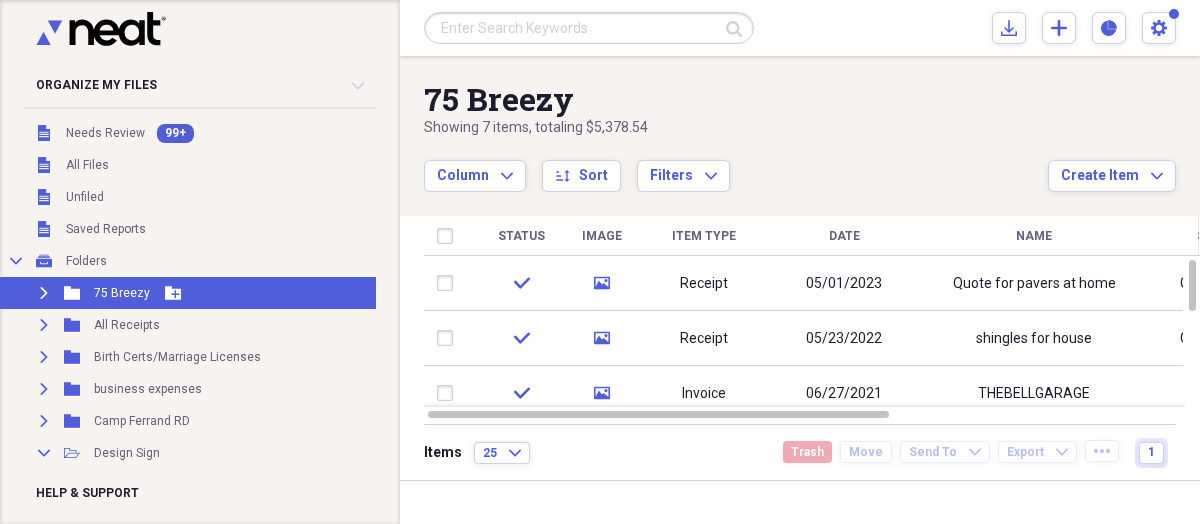 click on "Expand" 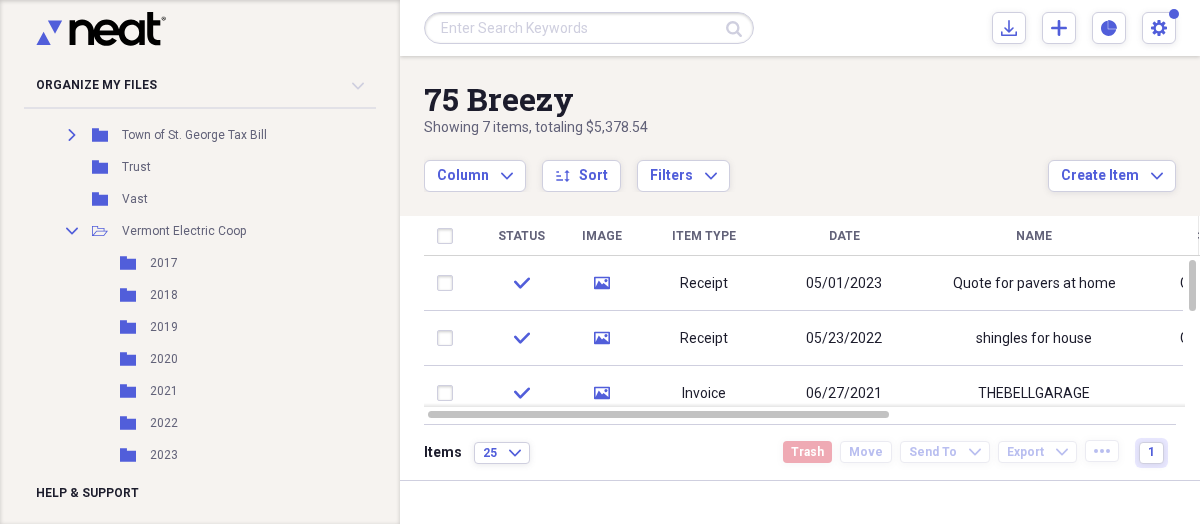 scroll, scrollTop: 2406, scrollLeft: 0, axis: vertical 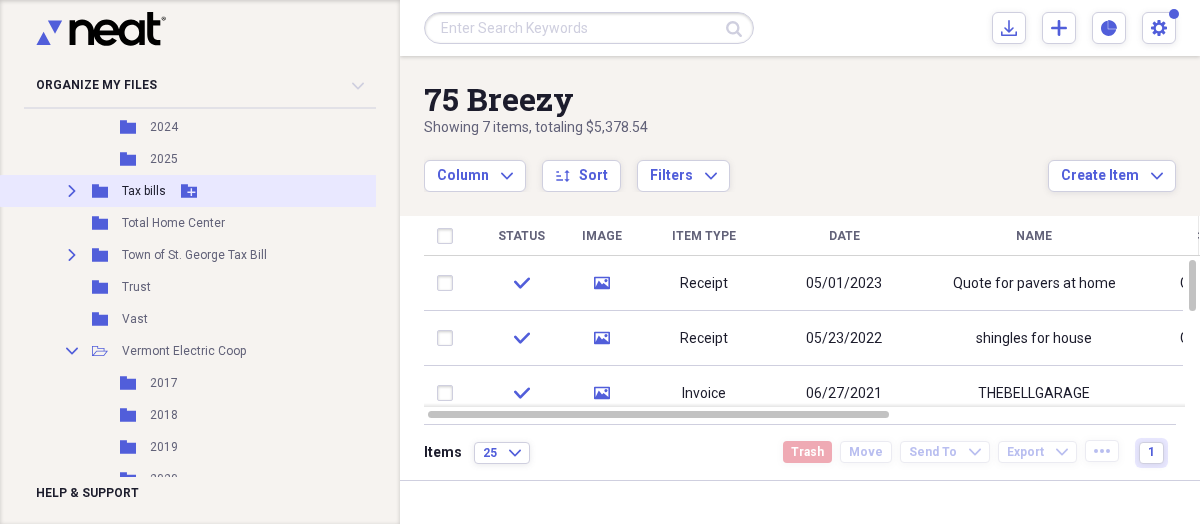 click 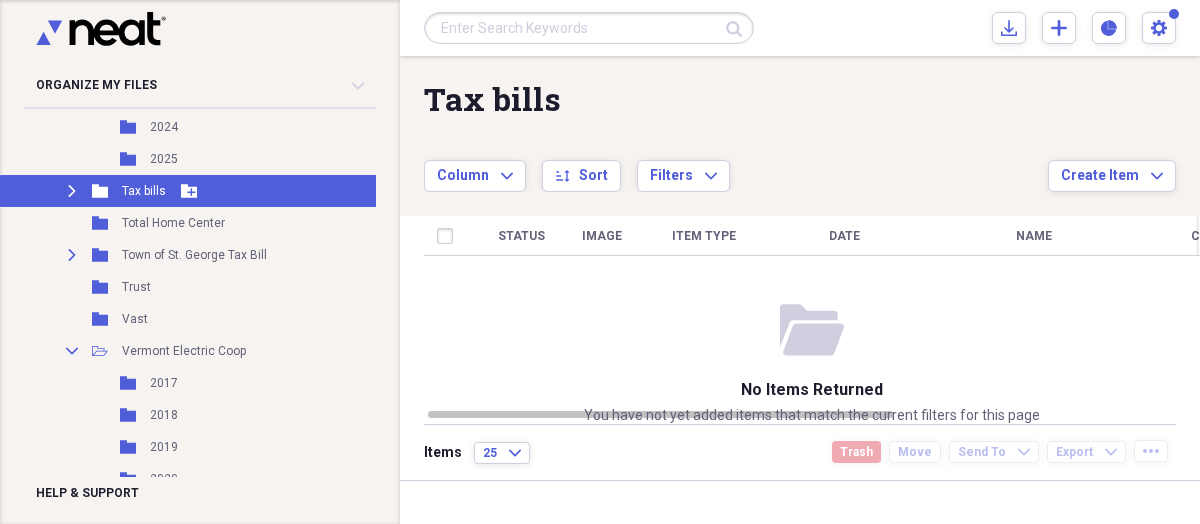 click on "Expand" 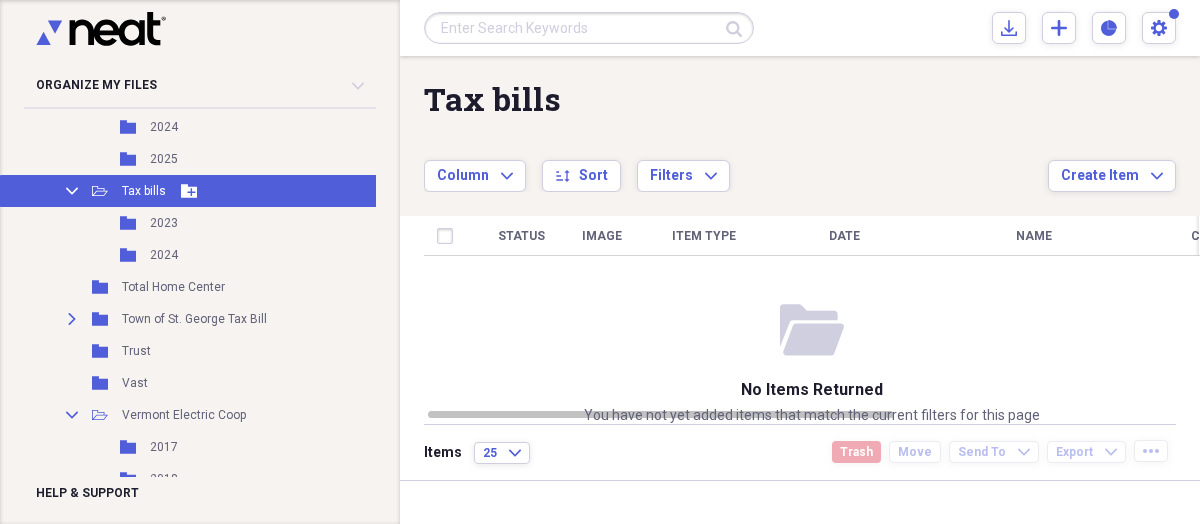 click on "Add Folder" 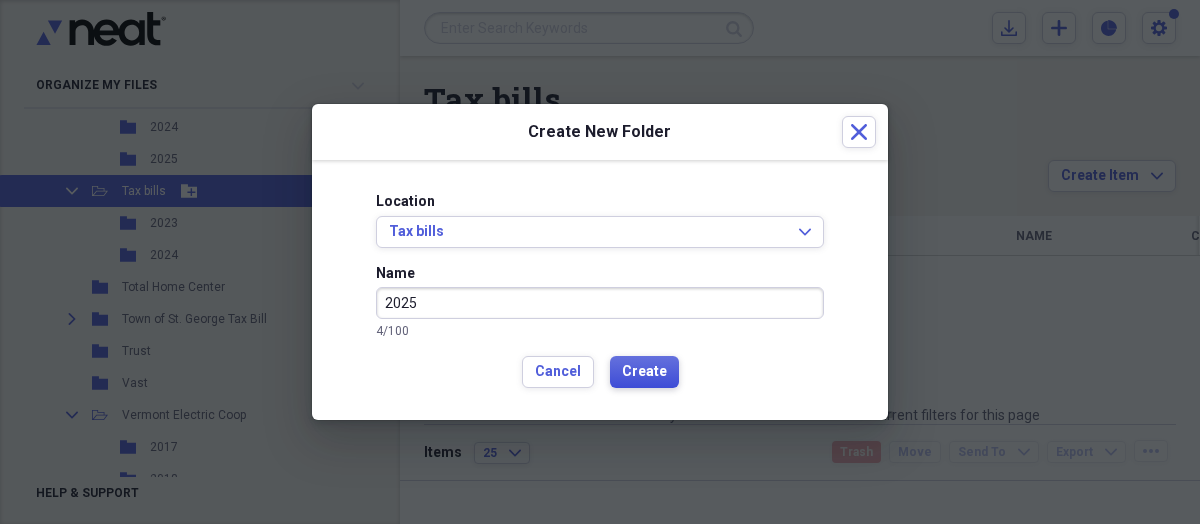 type on "2025" 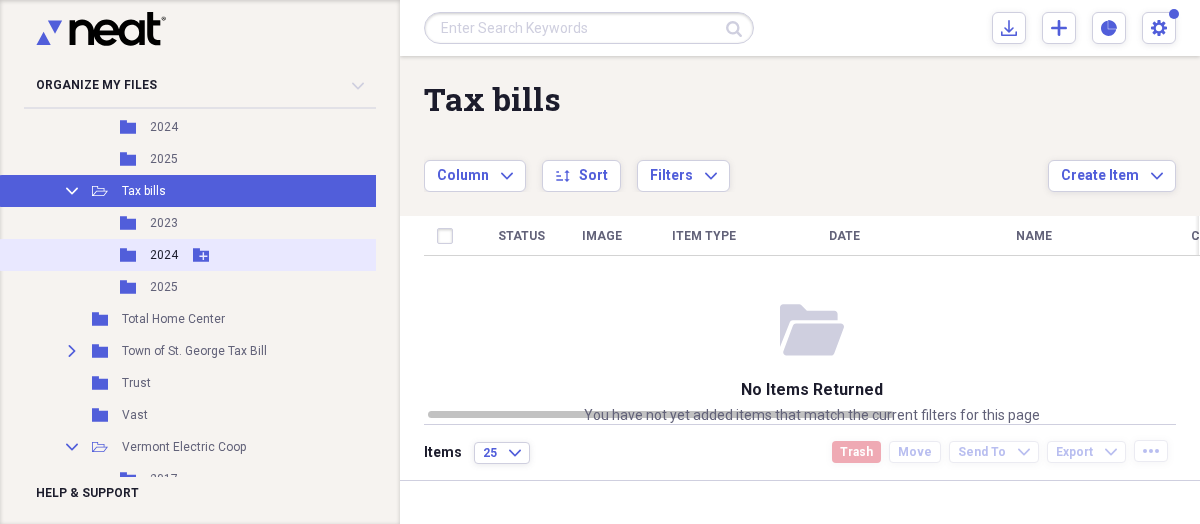 click on "2024" at bounding box center [164, 255] 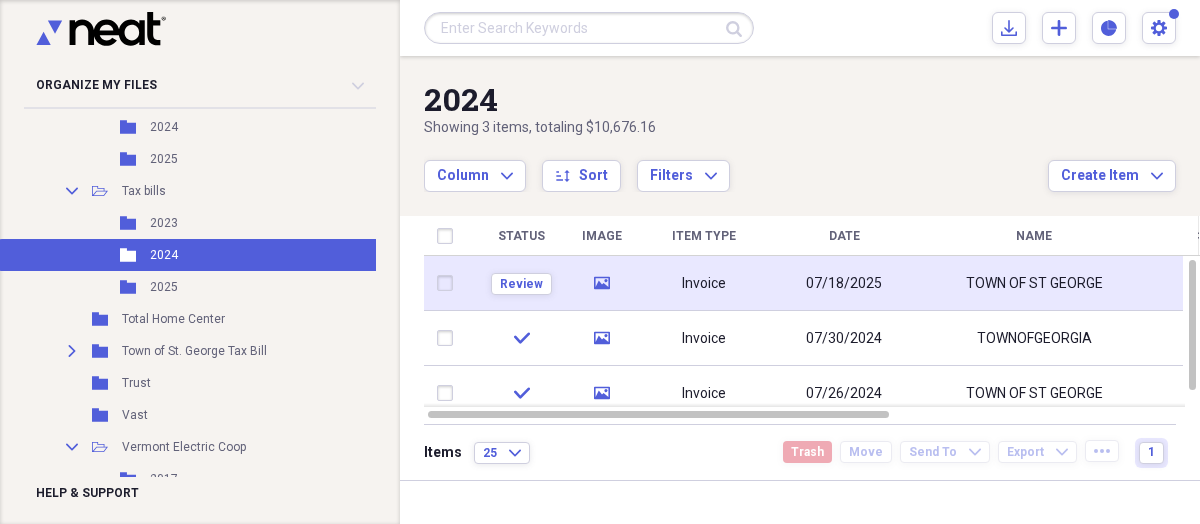 click on "media" at bounding box center [601, 283] 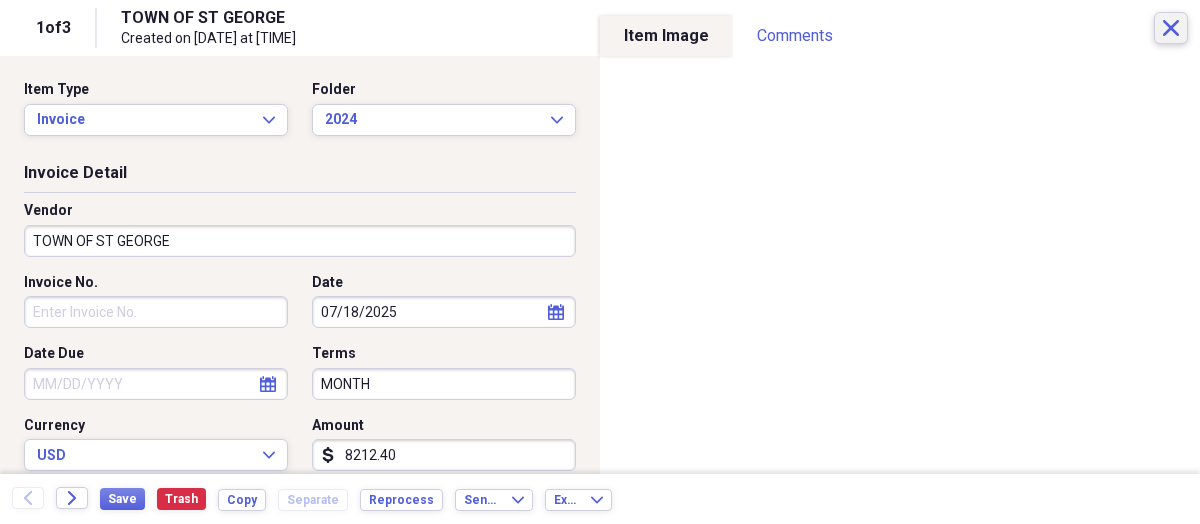 click on "Close" 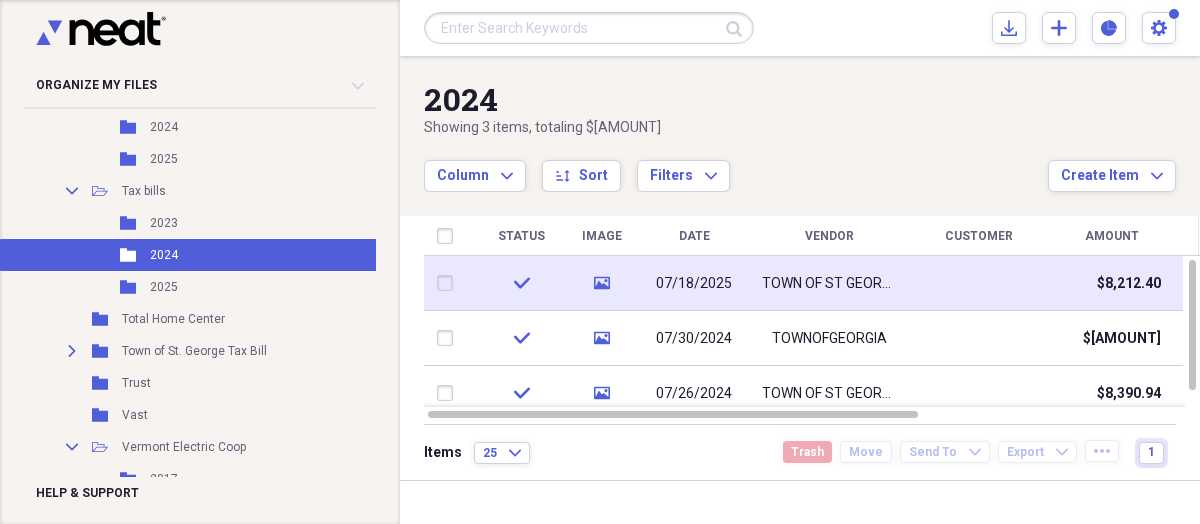 click at bounding box center [449, 283] 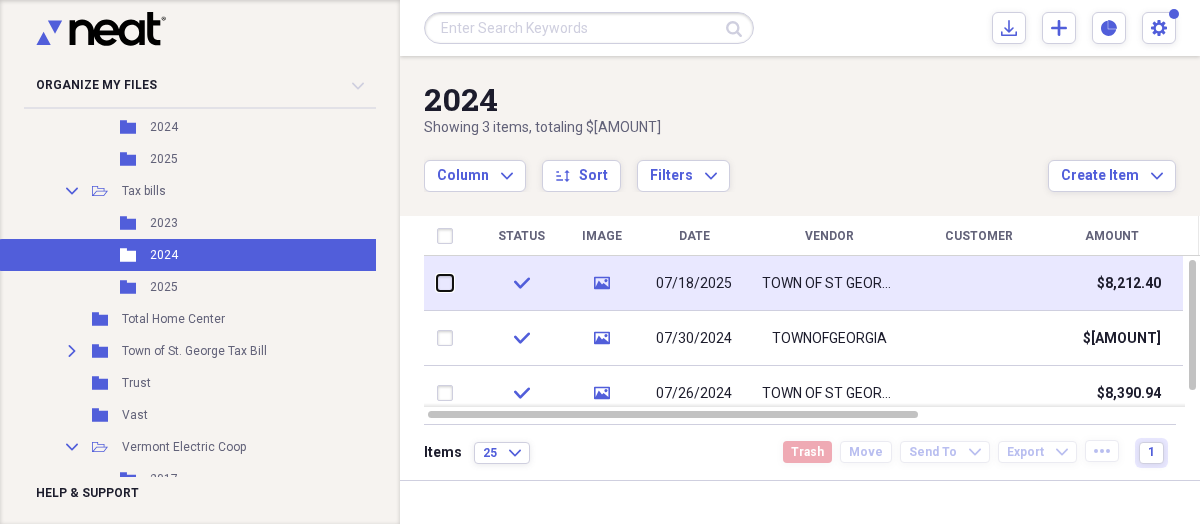 click at bounding box center (437, 283) 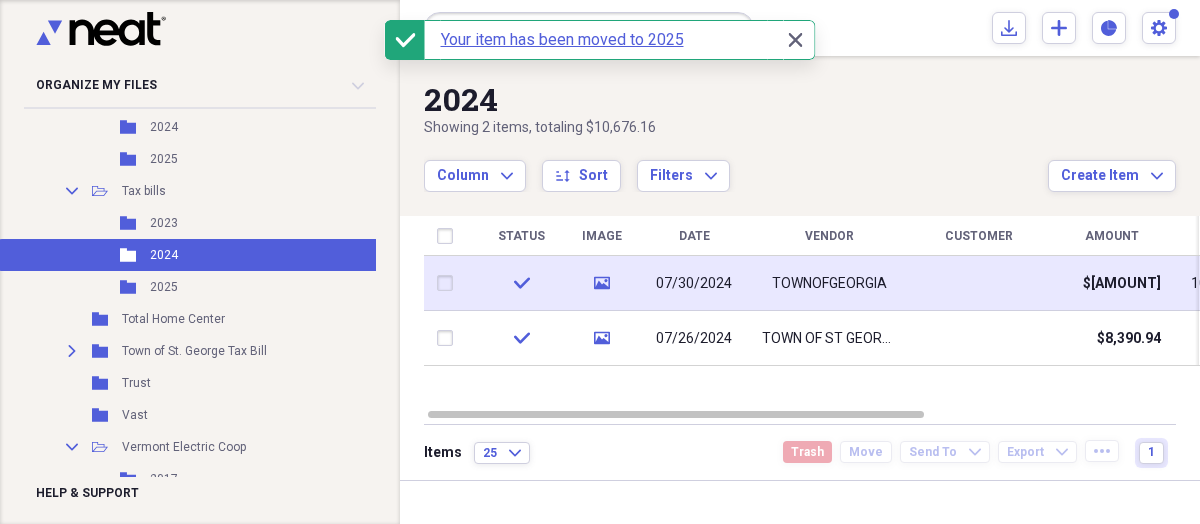 checkbox on "false" 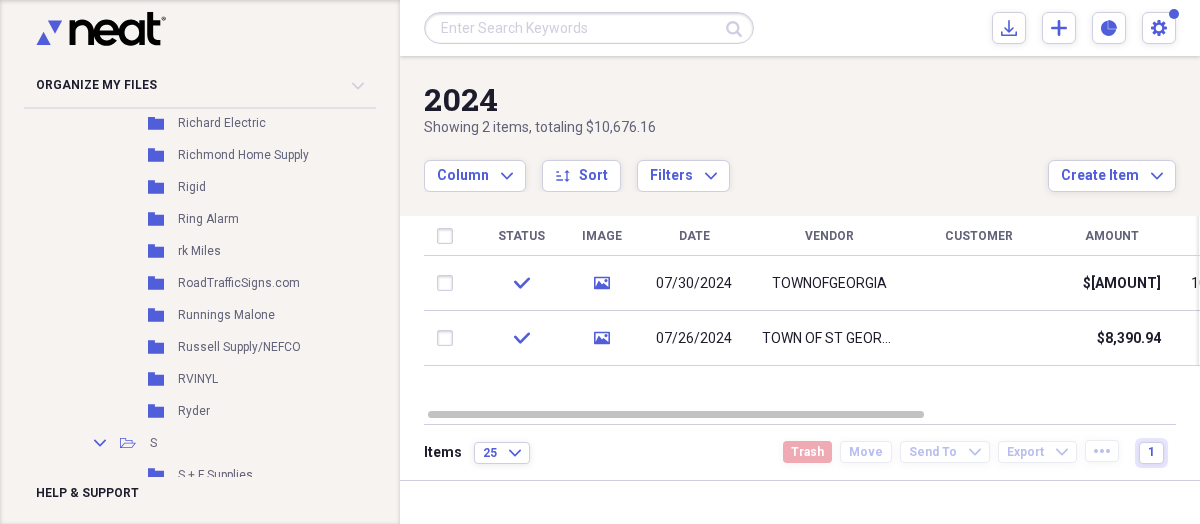 scroll, scrollTop: 14853, scrollLeft: 0, axis: vertical 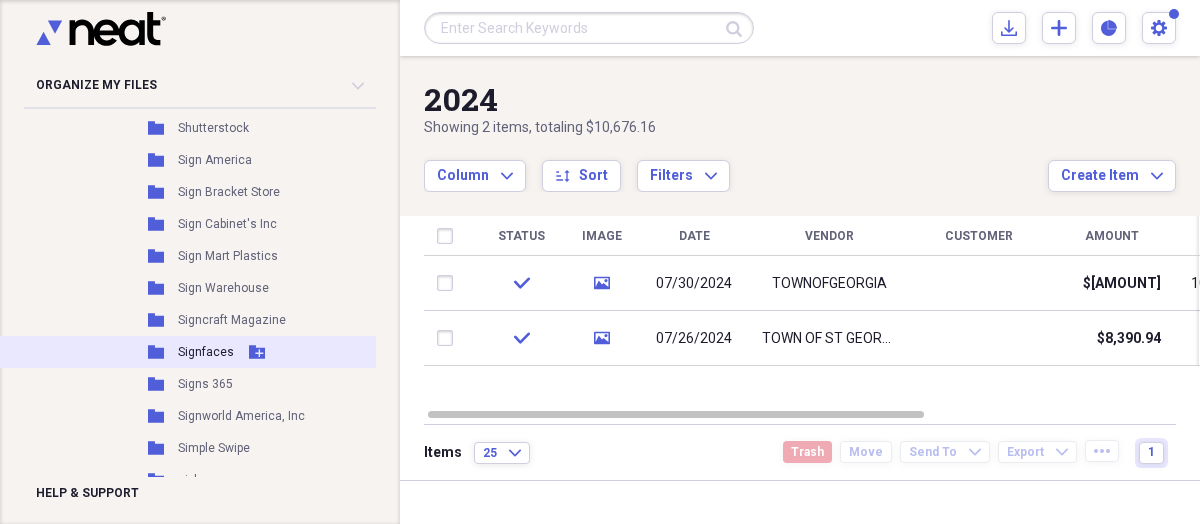 click on "Signfaces" at bounding box center [206, 352] 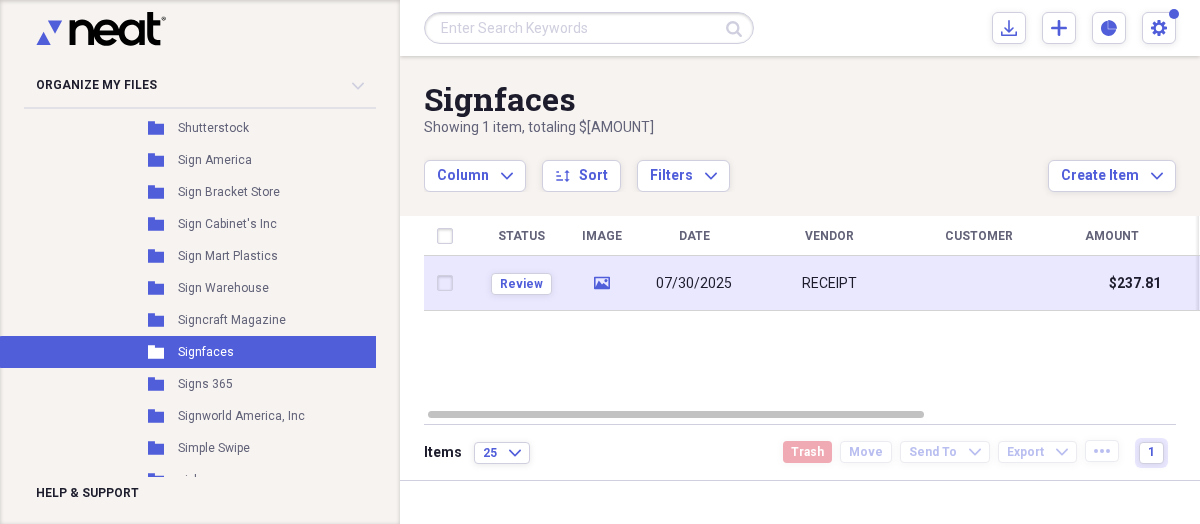 click on "07/30/2025" at bounding box center [694, 283] 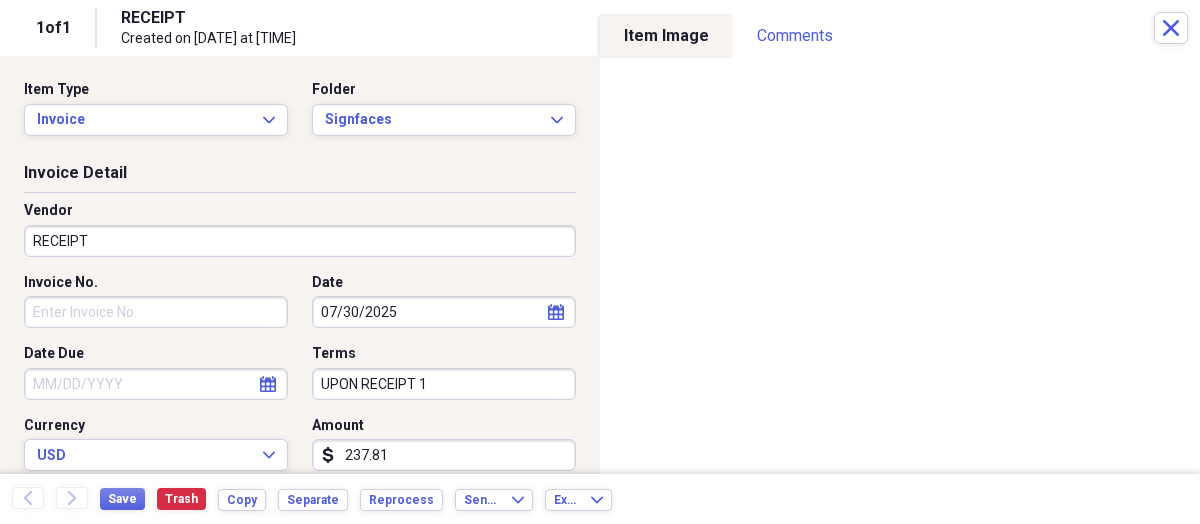type on "UPON RECEIPT 1" 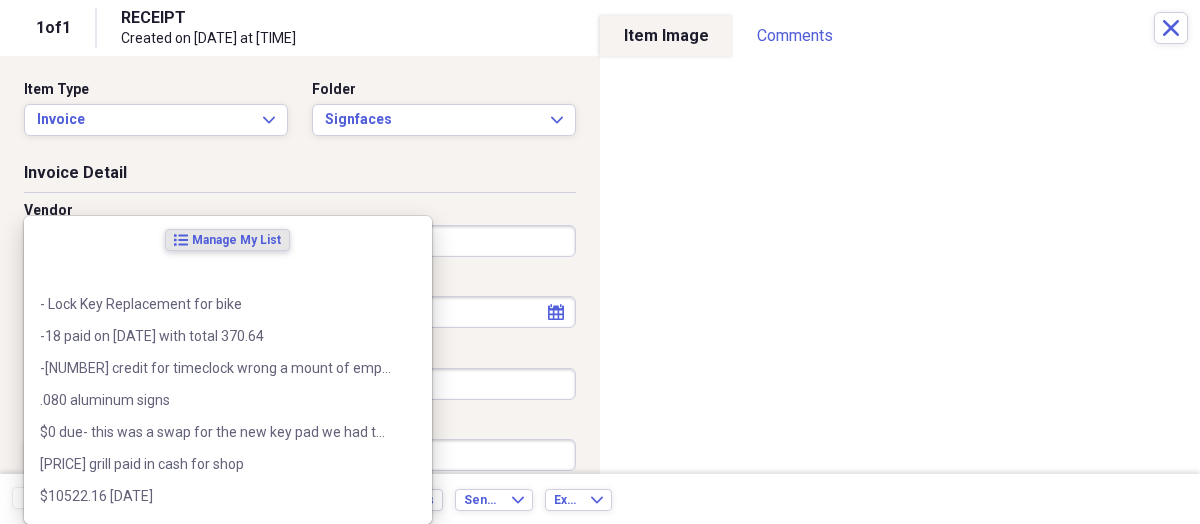 type on "s" 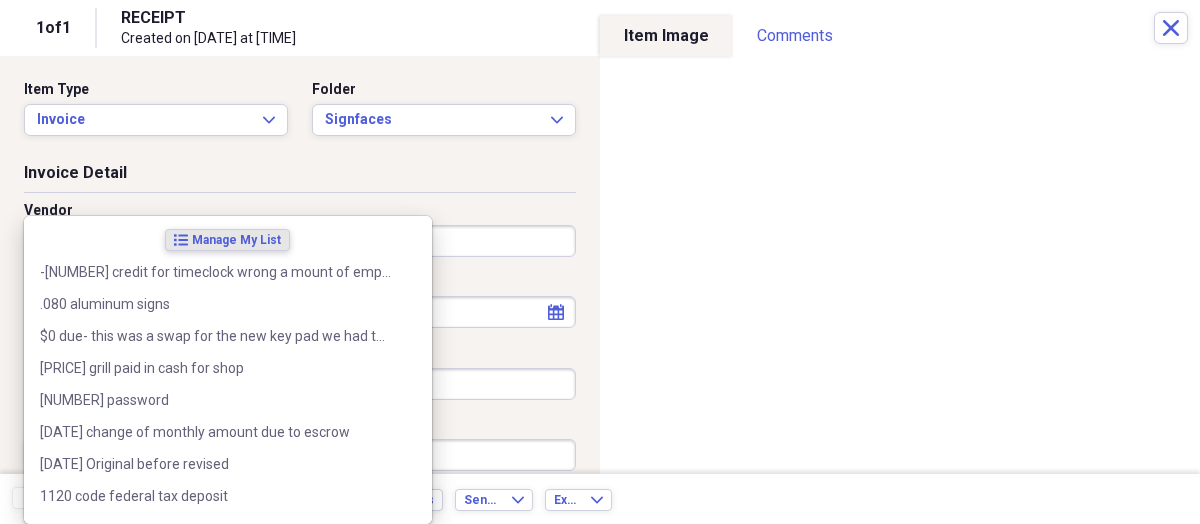 type on "sh" 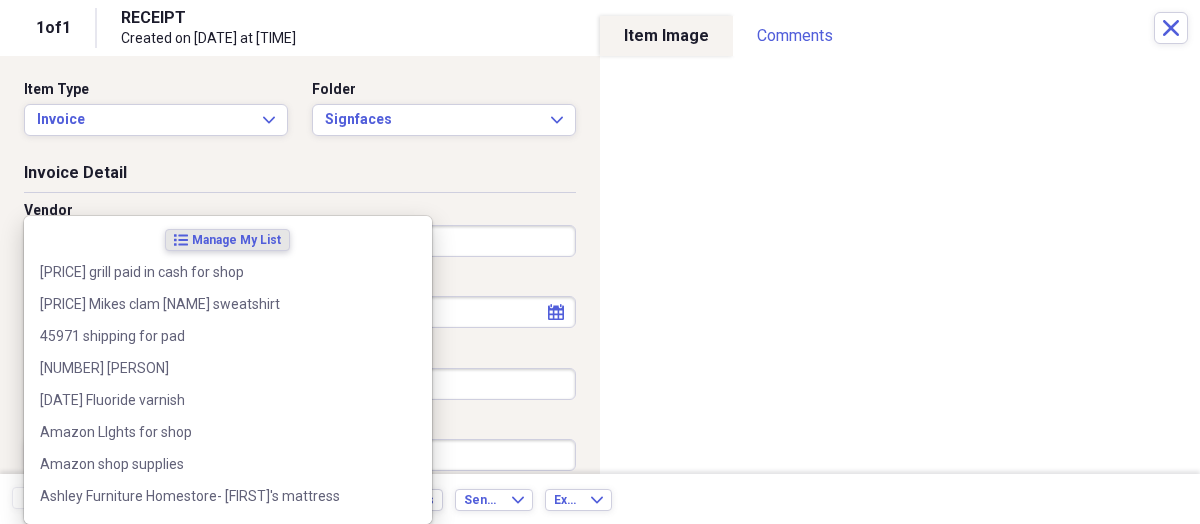 type on "shi" 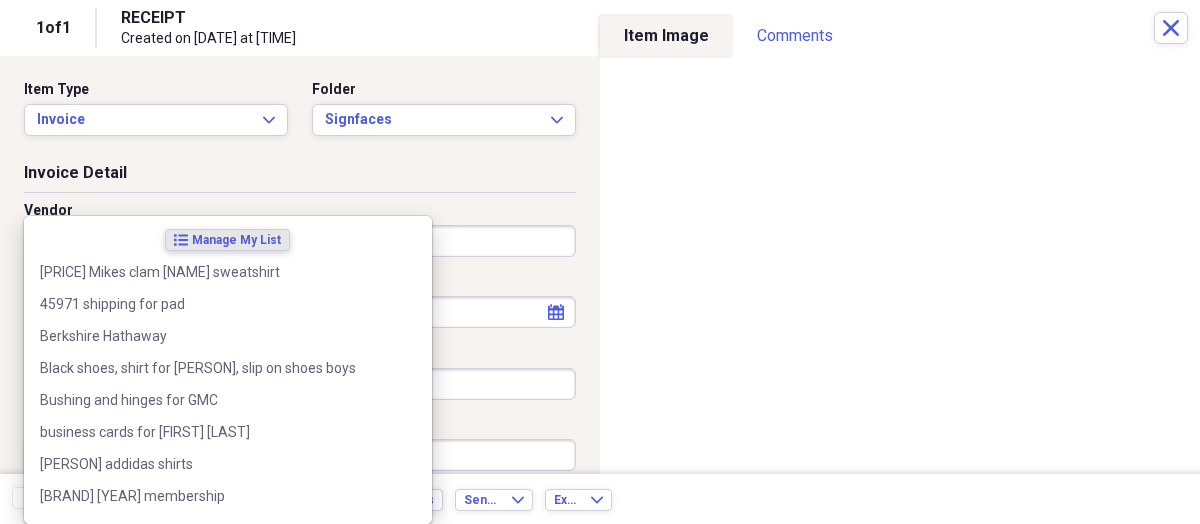 type on "ship" 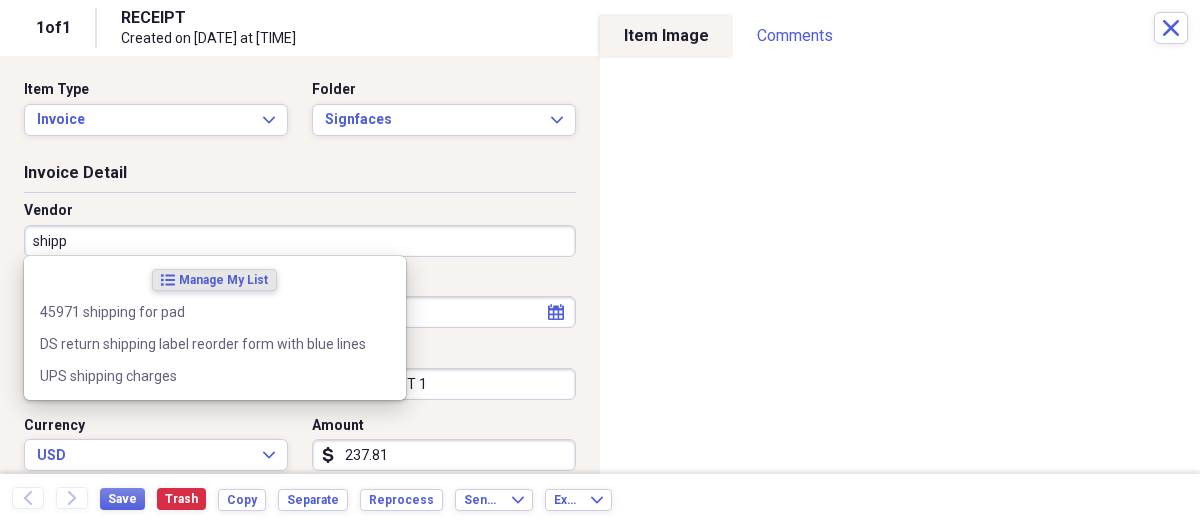 type on "shippi" 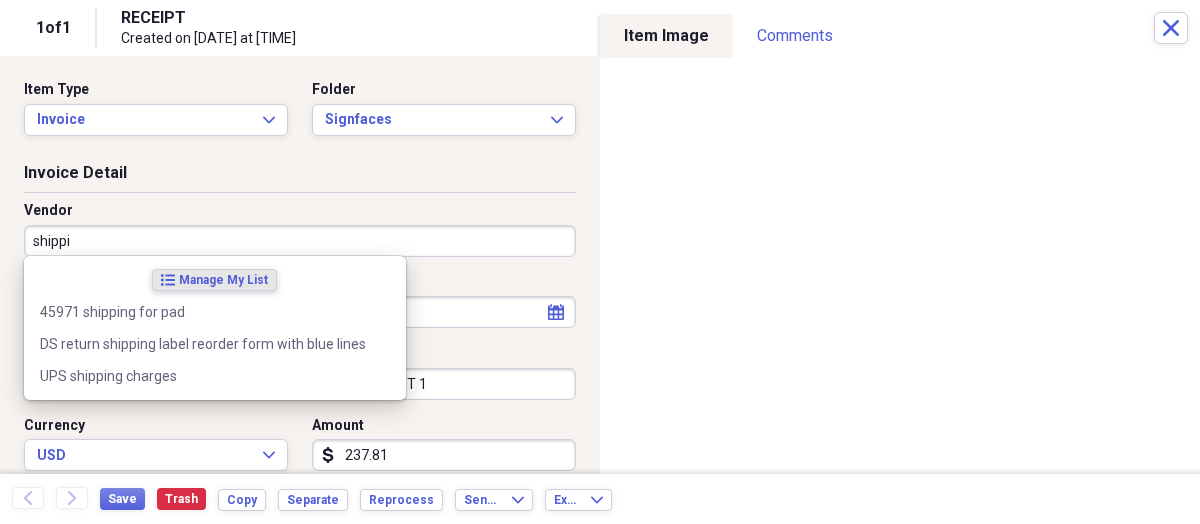 type on "shippin" 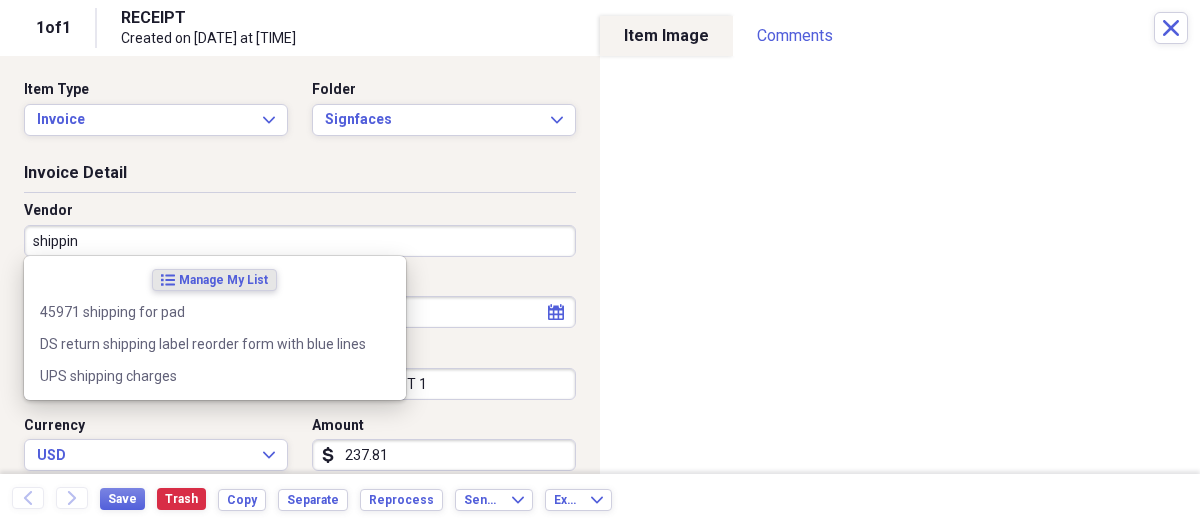 type on "shipping" 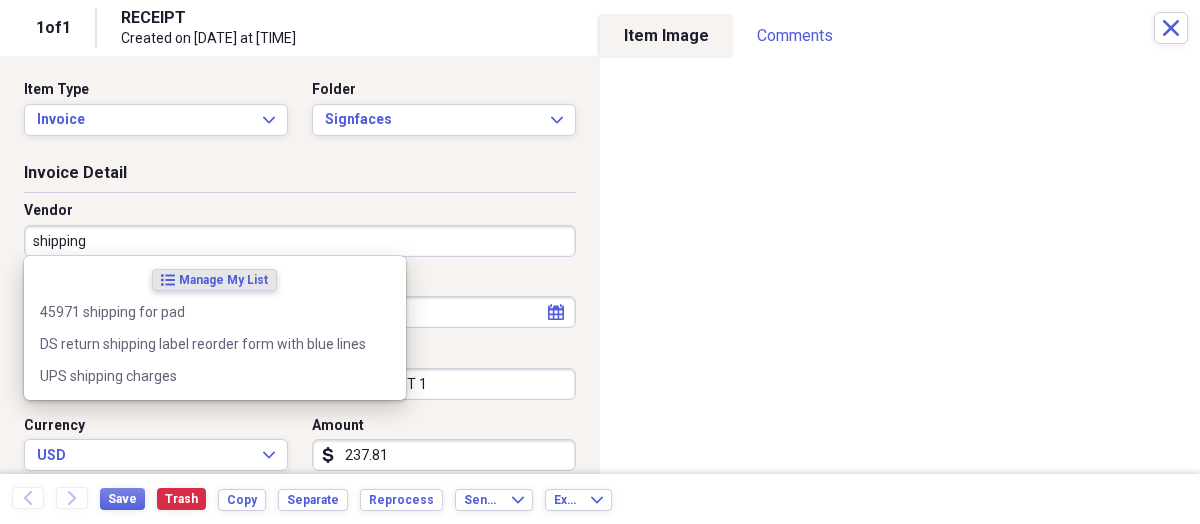 type on "UPON RECEIPT 1" 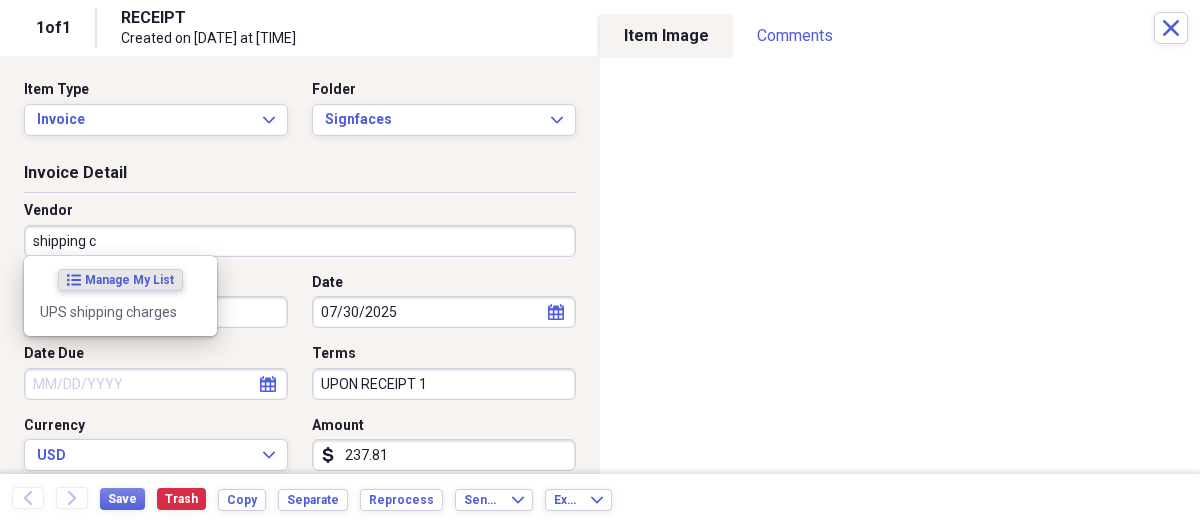 type on "shipping co" 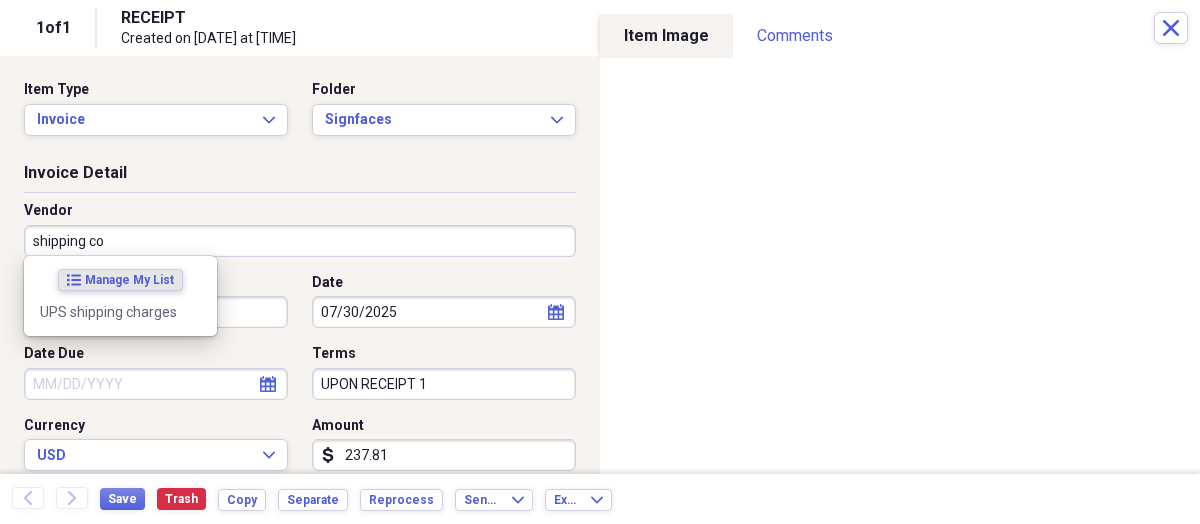 type on "shipping cos" 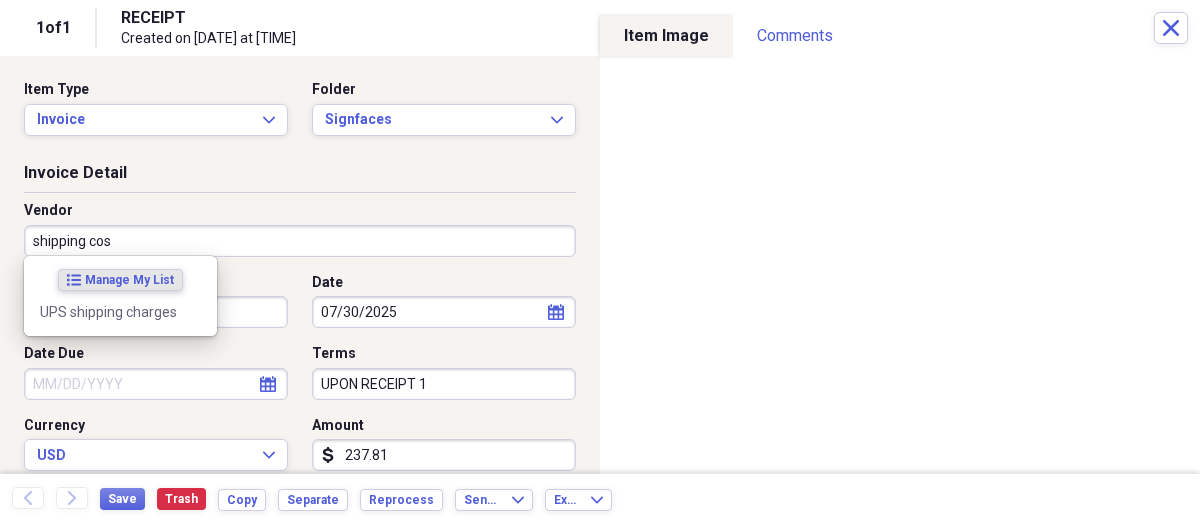 type on "UPON RECEIPT 1" 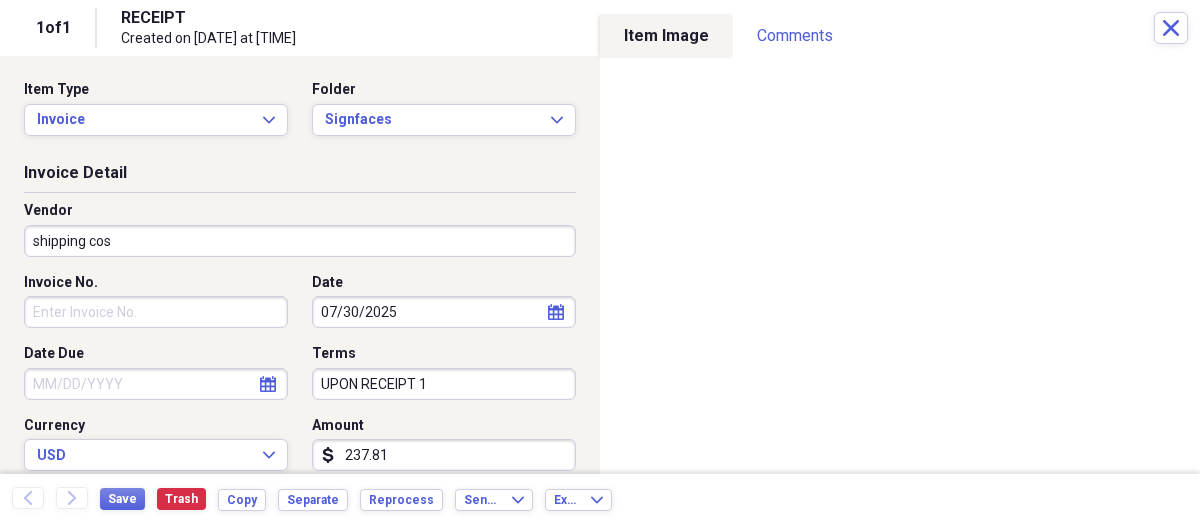 type on "shipping cost" 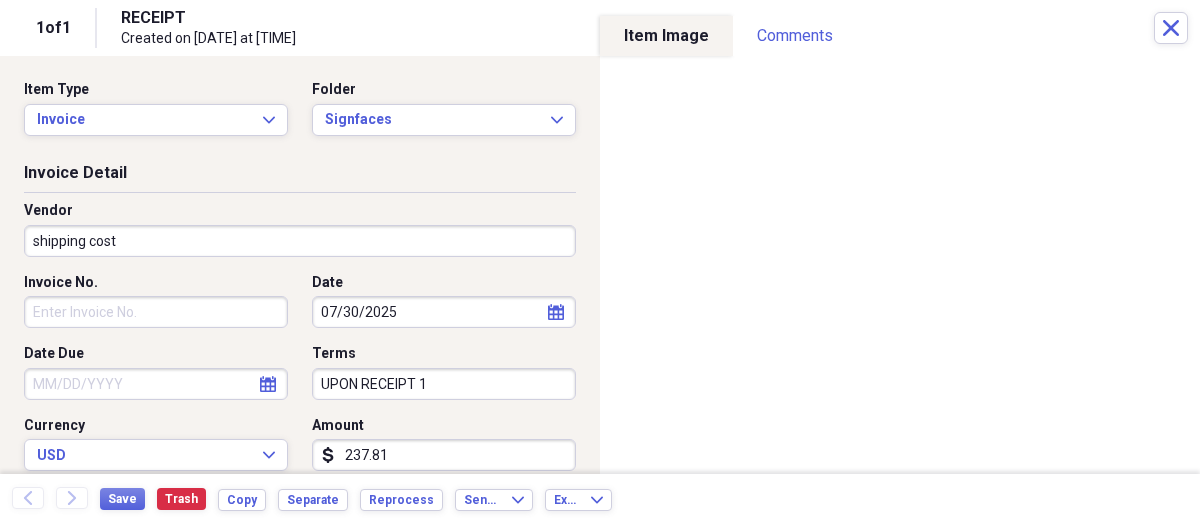 type on "UPON RECEIPT 1" 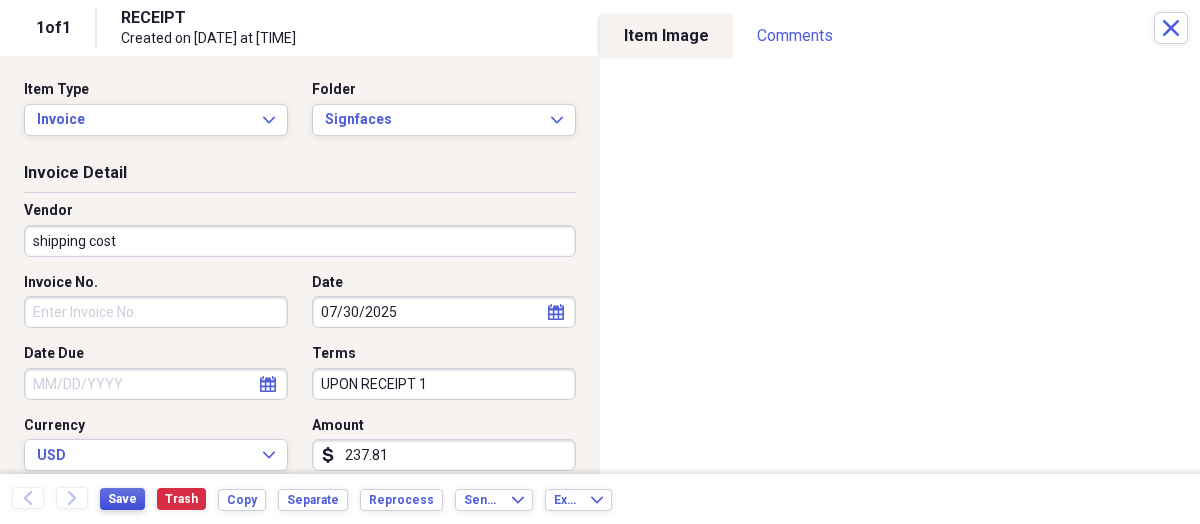 type on "shipping cost" 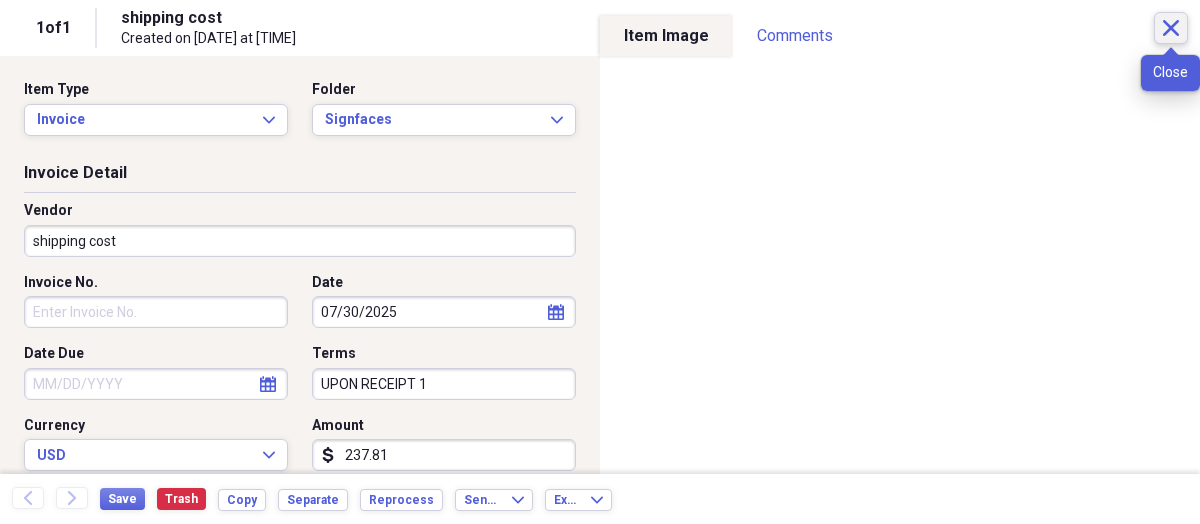 click on "Close" 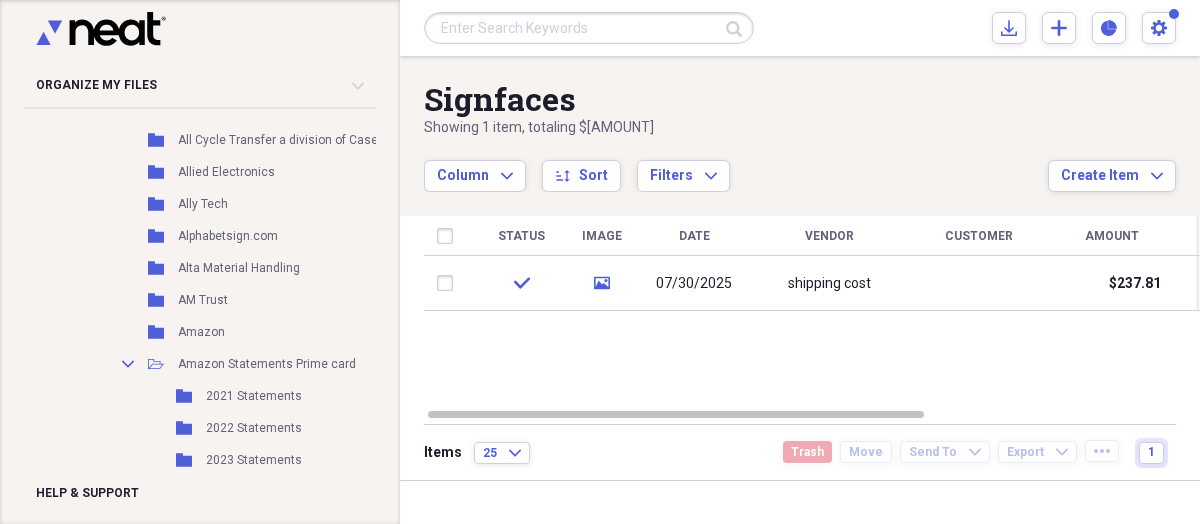scroll, scrollTop: 3614, scrollLeft: 0, axis: vertical 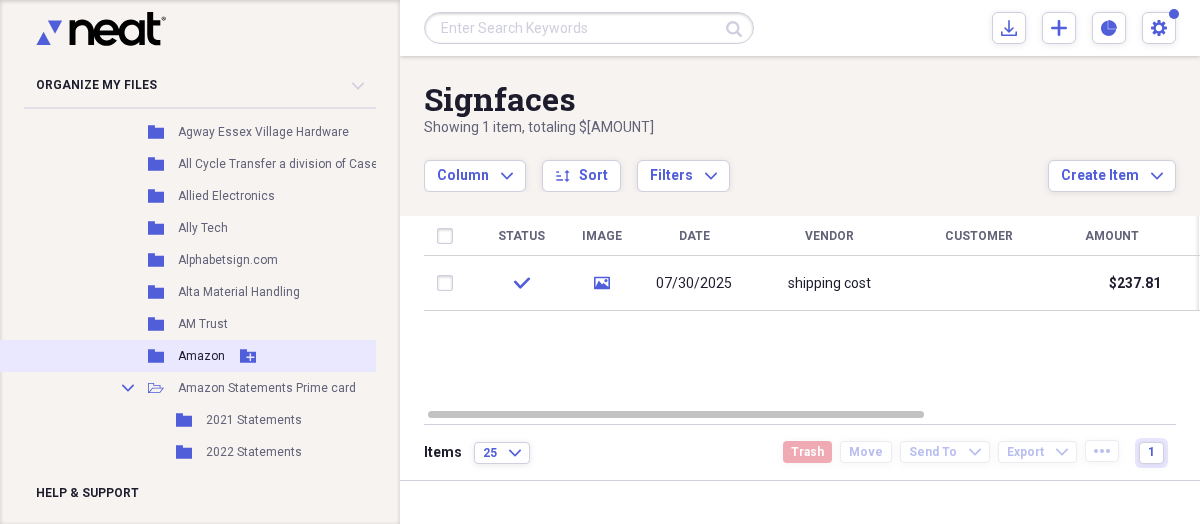 click on "Amazon" at bounding box center [201, 356] 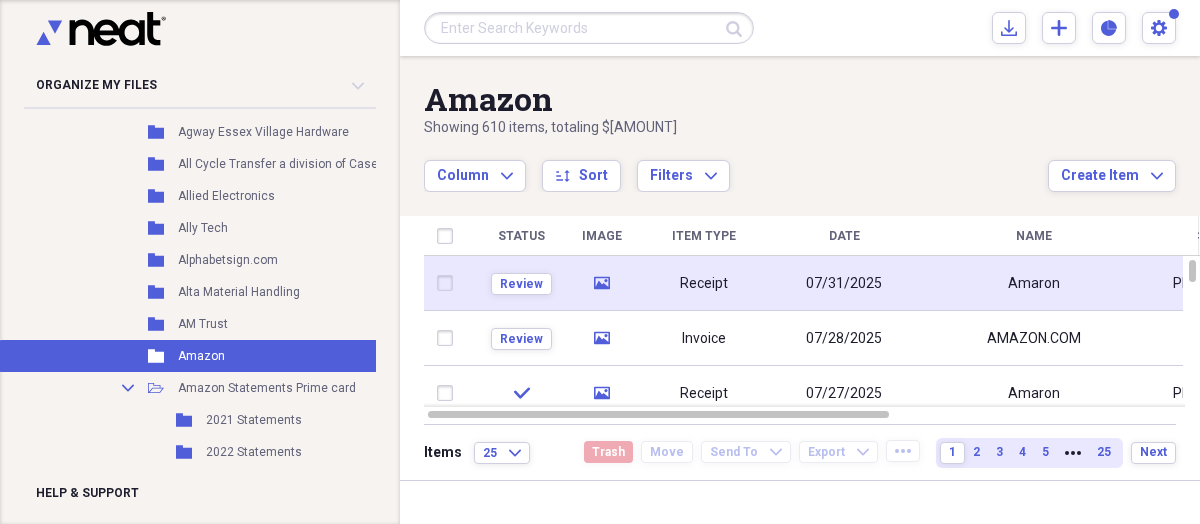 click on "07/31/2025" at bounding box center (844, 283) 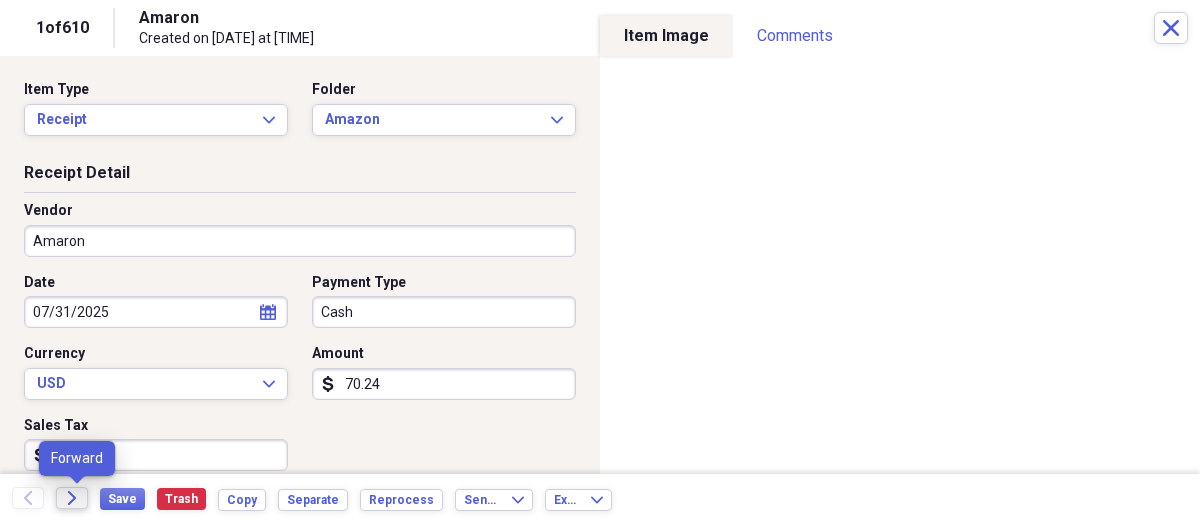 click on "Forward" at bounding box center (72, 498) 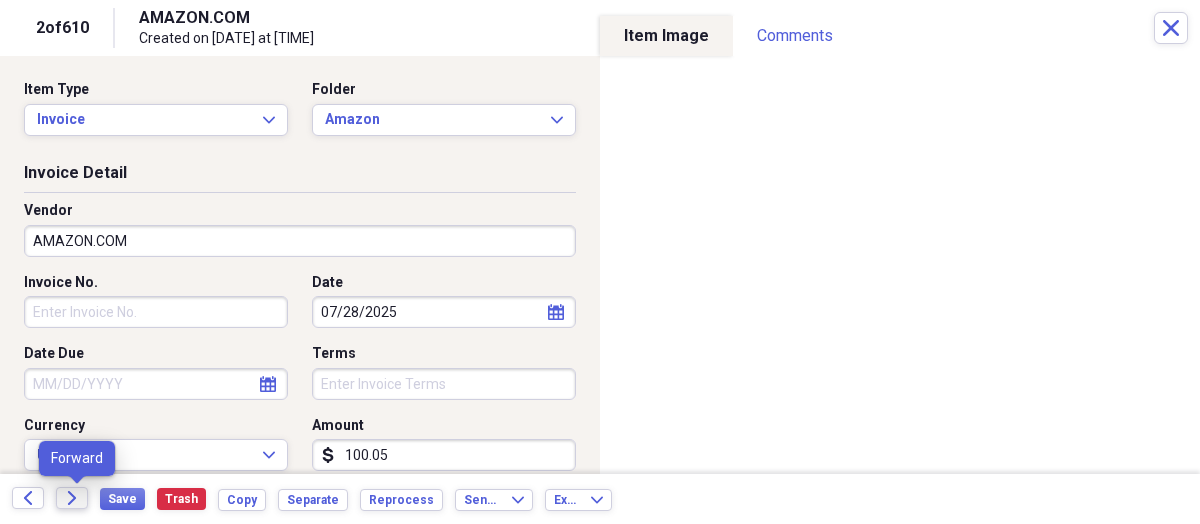 click on "Forward" at bounding box center (72, 498) 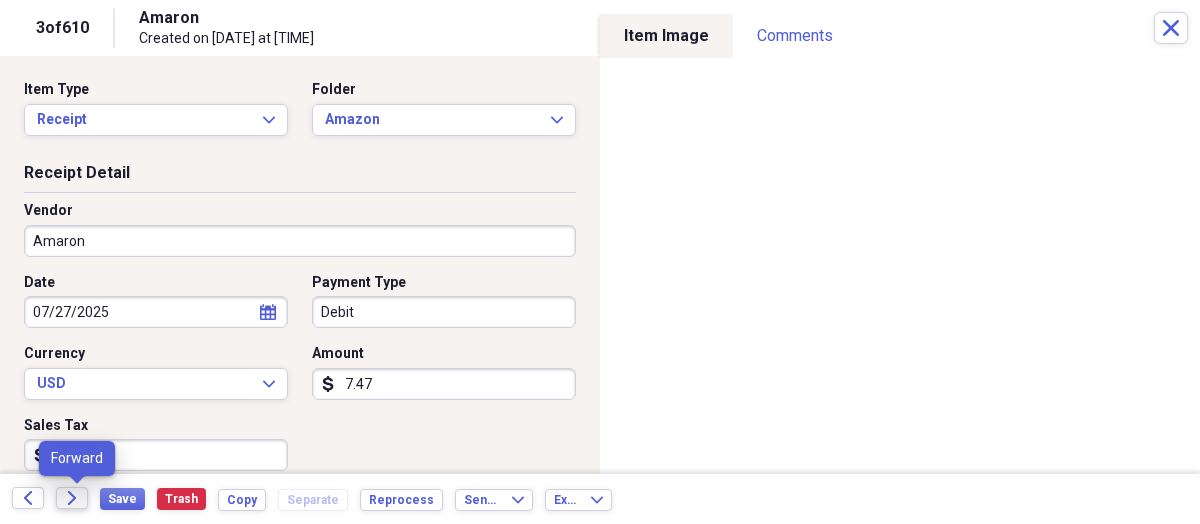click on "Forward" at bounding box center (72, 498) 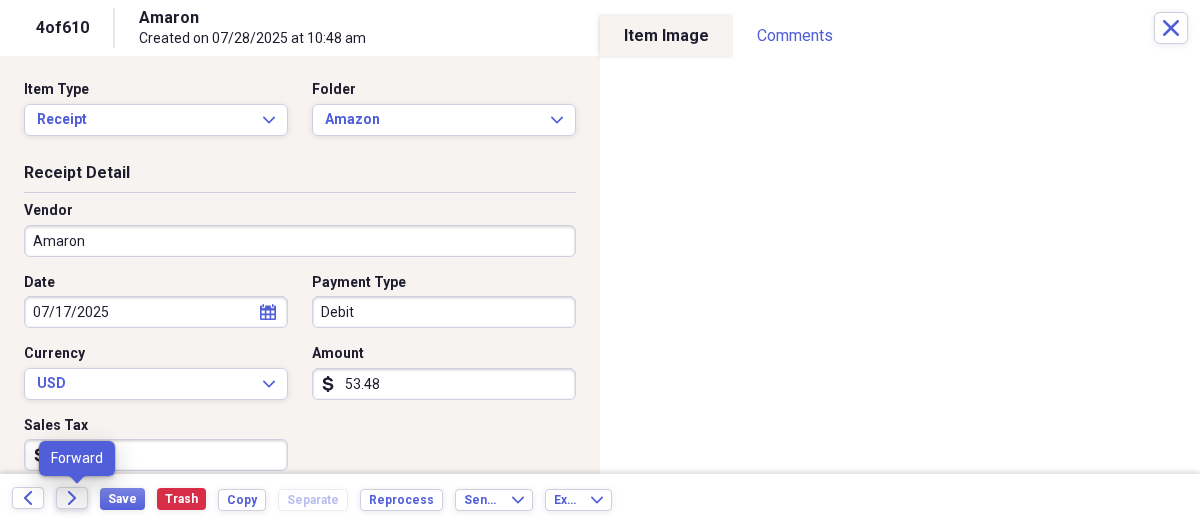 click on "Forward" at bounding box center (72, 498) 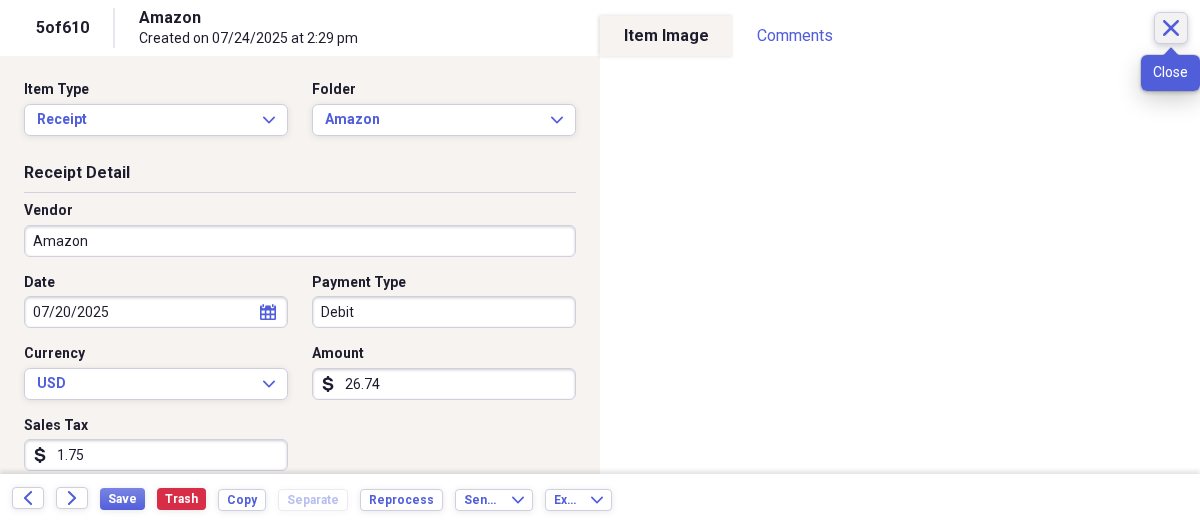 click 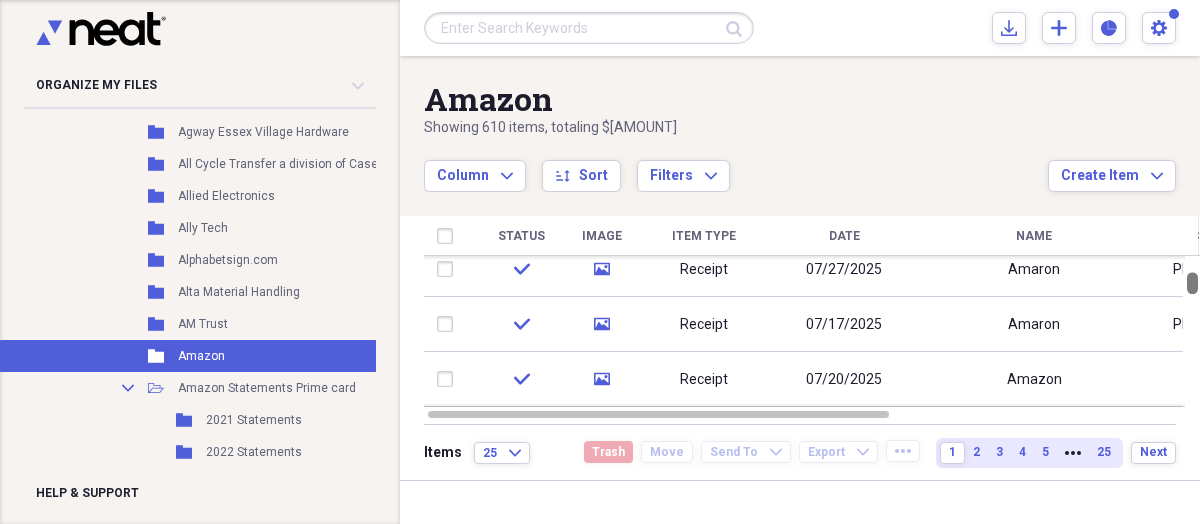 drag, startPoint x: 1195, startPoint y: 279, endPoint x: 1185, endPoint y: 215, distance: 64.77654 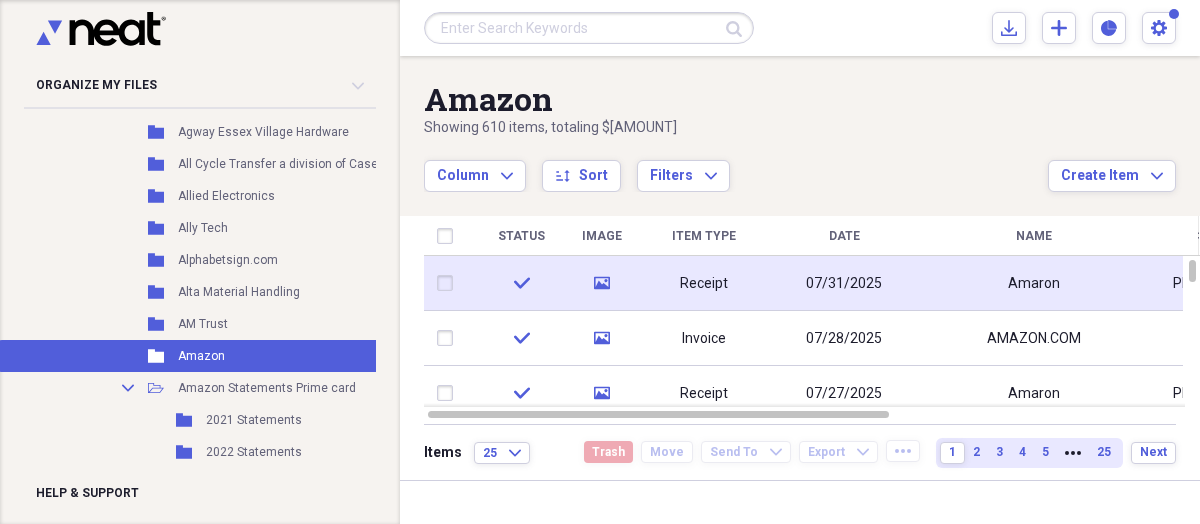 click on "Receipt" at bounding box center [704, 283] 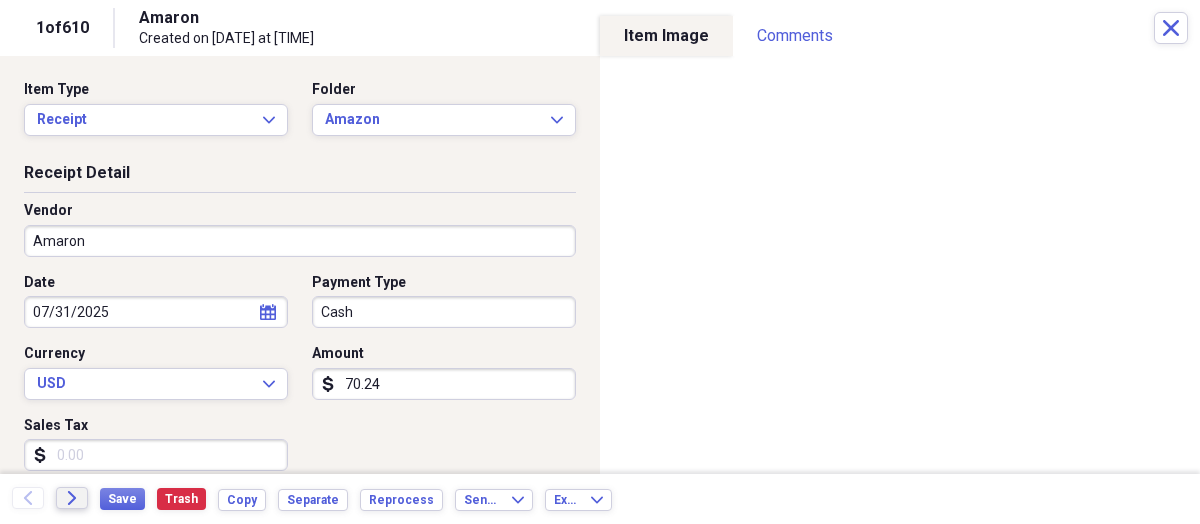 click on "Forward" 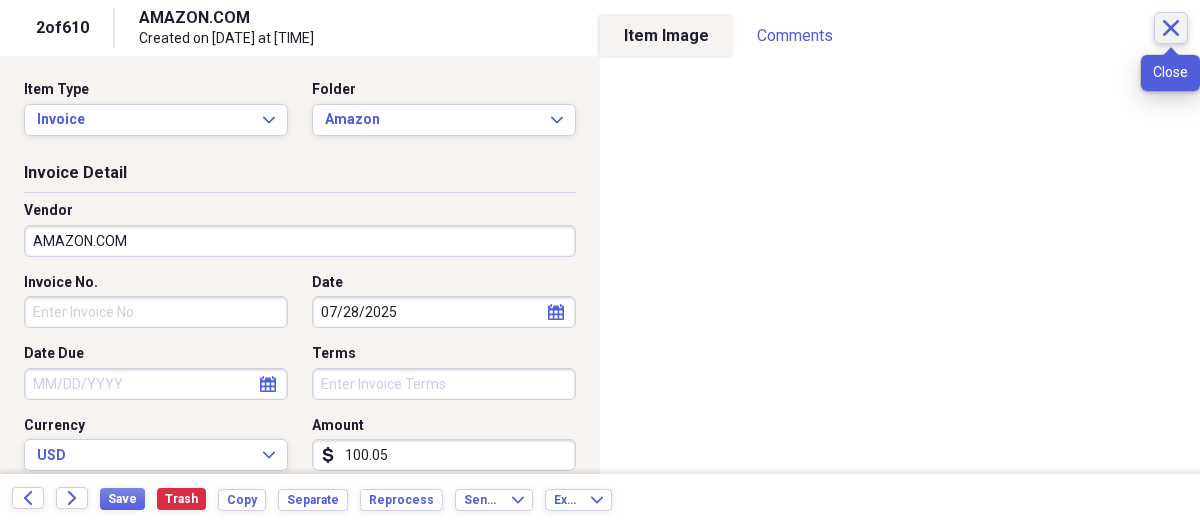 click 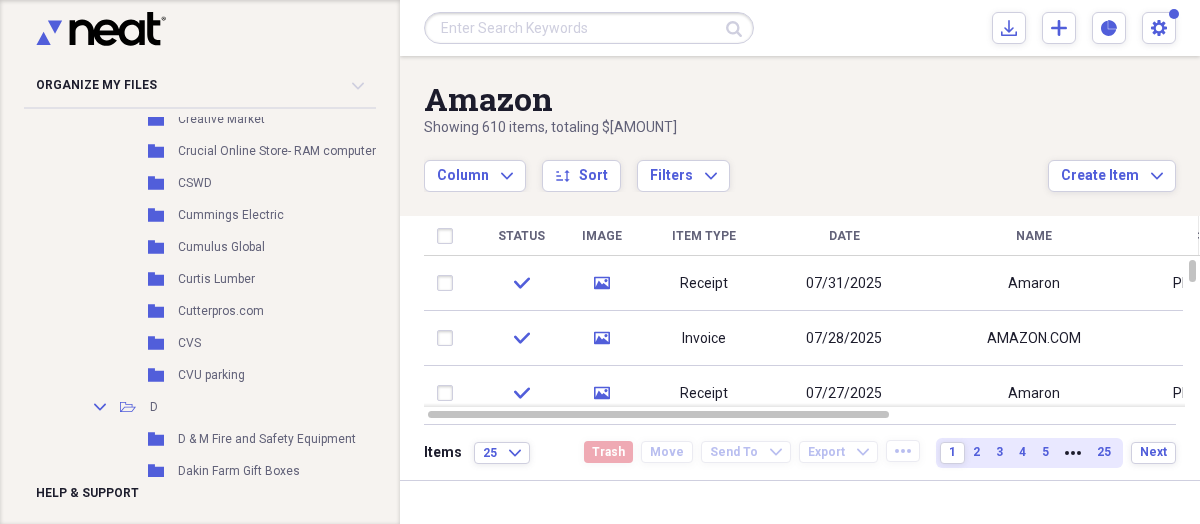 scroll, scrollTop: 6518, scrollLeft: 0, axis: vertical 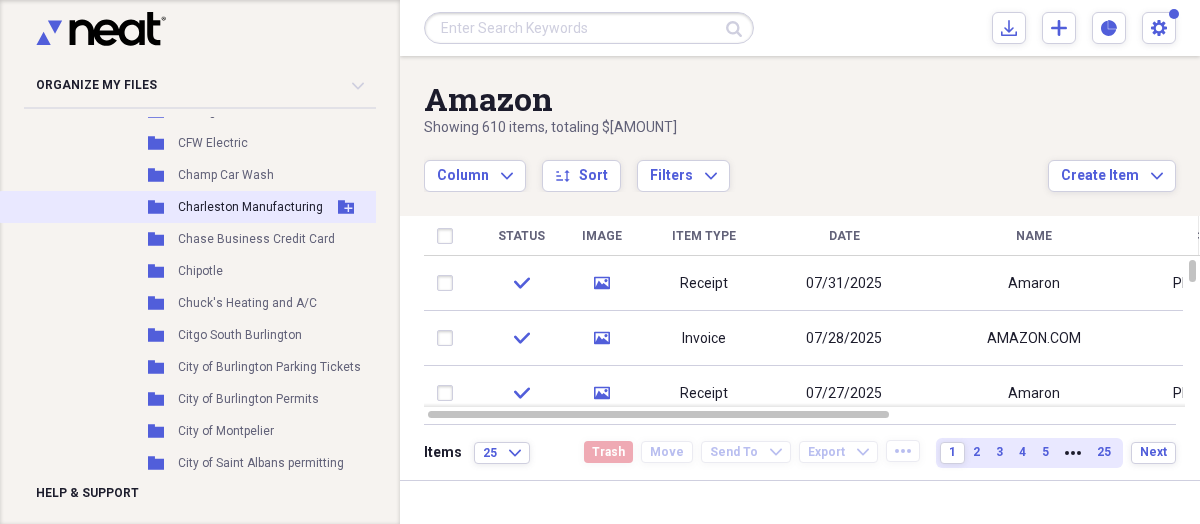 click on "Charleston Manufacturing" at bounding box center (250, 207) 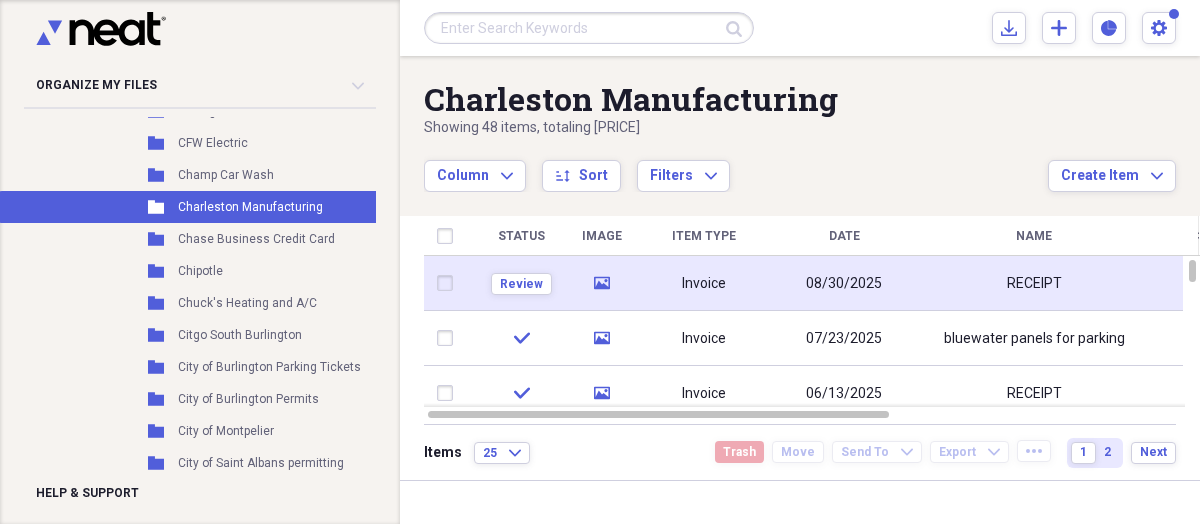 click on "Invoice" at bounding box center (704, 283) 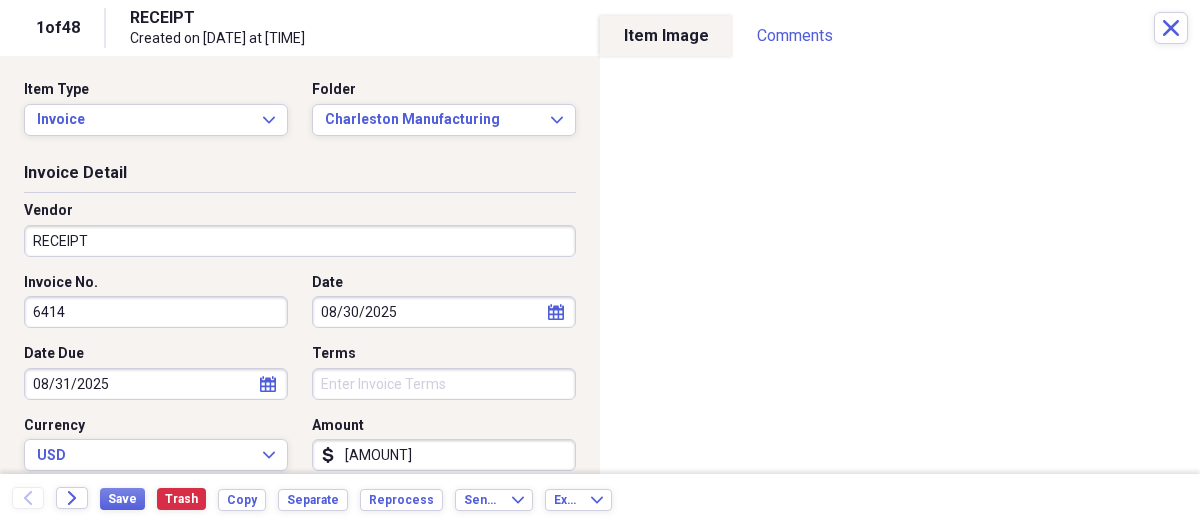 click on "Organize My Files 99+ Collapse Unfiled Needs Review 99+ Unfiled All Files Unfiled Unfiled Unfiled Saved Reports Collapse My Cabinet Folders Add Folder Collapse Open Folder 75 Breezy Add Folder Collapse Open Folder ALL CYCLE Add Folder Folder 2018 Add Folder Folder 2019 Add Folder Folder 2020 Add Folder Folder 2021 Add Folder Folder 2022 Add Folder Folder 2023 Add Folder Folder 2024 Add Folder Folder 2025 Add Folder Folder AT & T CELL PHONE Add Folder Folder Black Dog Electric Add Folder Folder Census Add Folder Folder Cherry Trees Add Folder Folder Cigna Card Add Folder Folder combination for lock Add Folder Folder Comcast Add Folder Folder Composter Add Folder Folder Costco Add Folder Folder COVID TEST RESULTS Add Folder Folder Deed Add Folder Folder Disney count down Add Folder Folder Dorothy Alling Library- Beannstock reading program Add Folder Folder ESSEX Agway Flower Garden Add Folder Folder Fidelity Simple IRA Add Folder Folder Filter Add Folder Folder Fireplace manual Add Folder Folder Freezer alarm A" at bounding box center (600, 262) 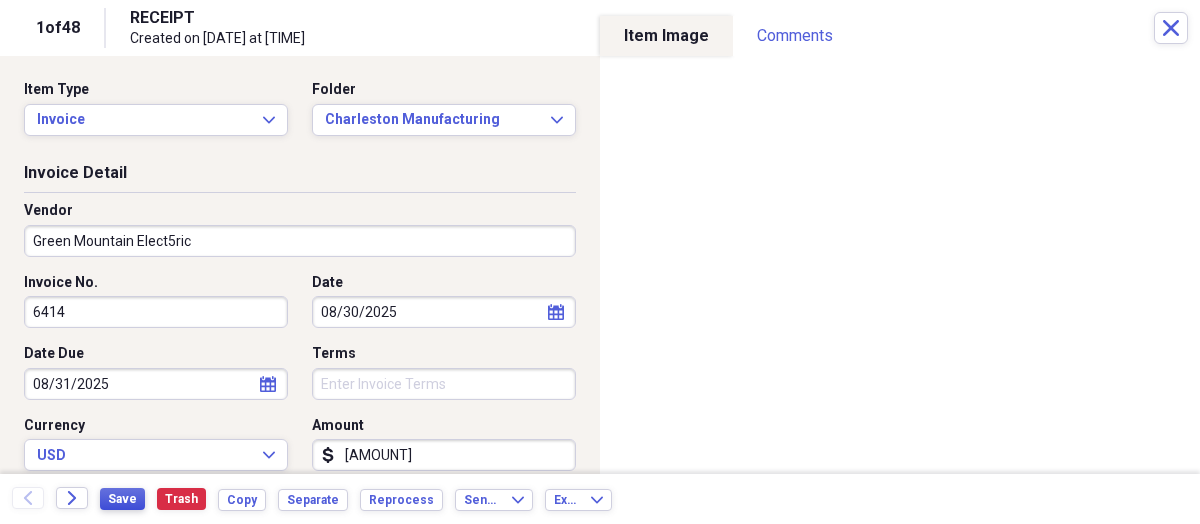 type on "Green Mountain Elect5ric" 